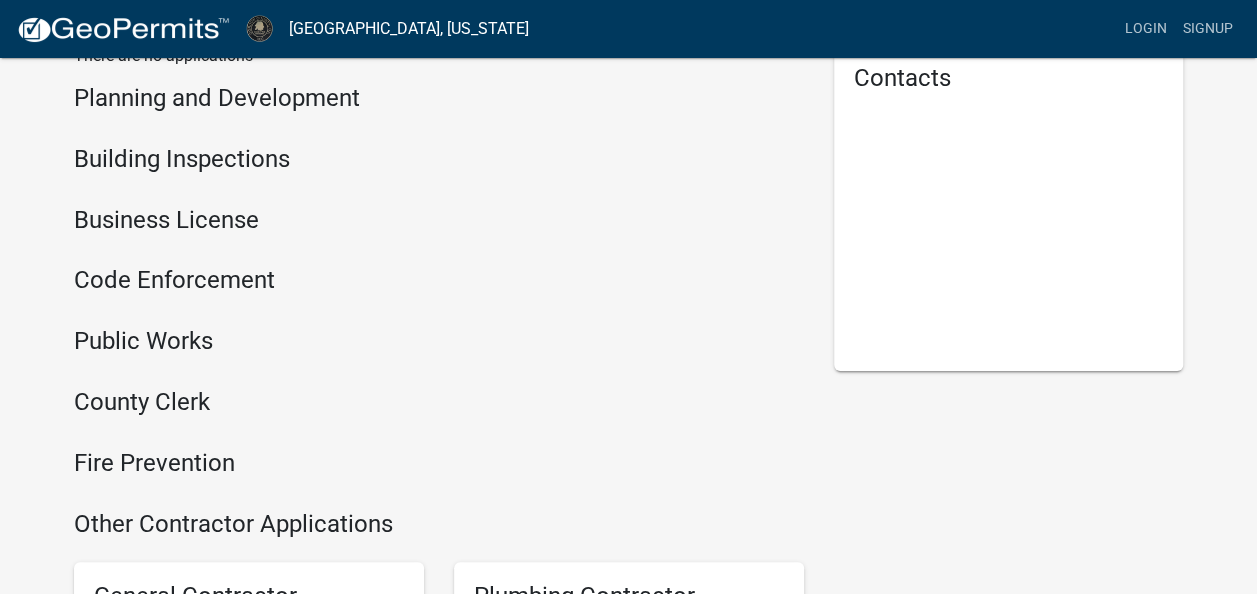 scroll, scrollTop: 0, scrollLeft: 0, axis: both 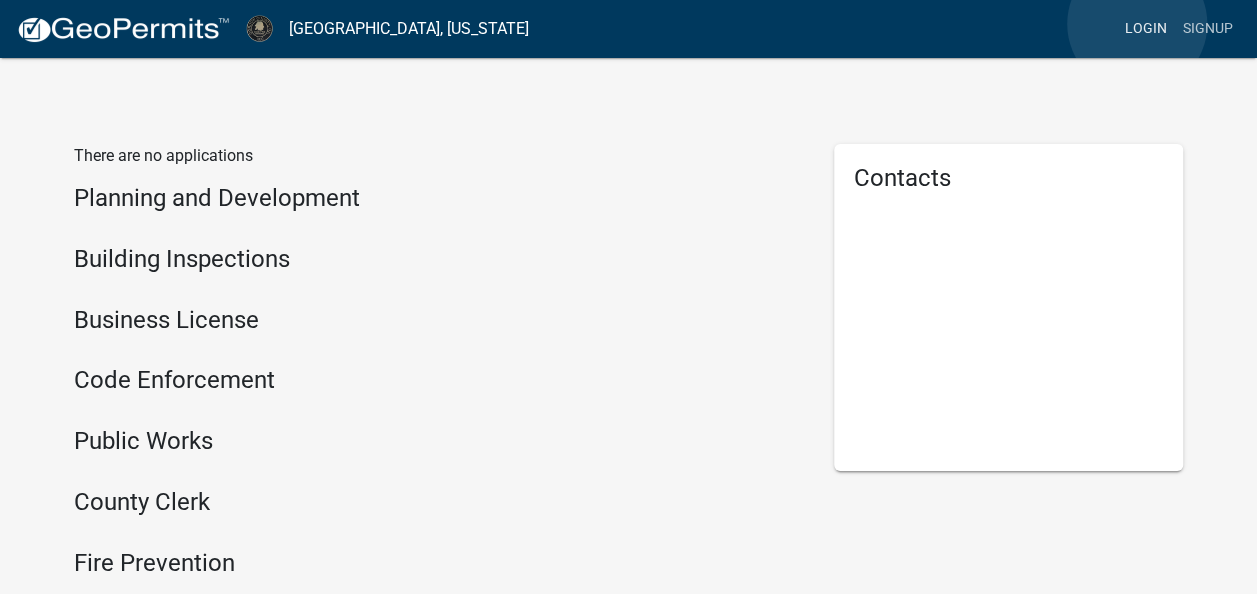 click on "Login" at bounding box center (1146, 29) 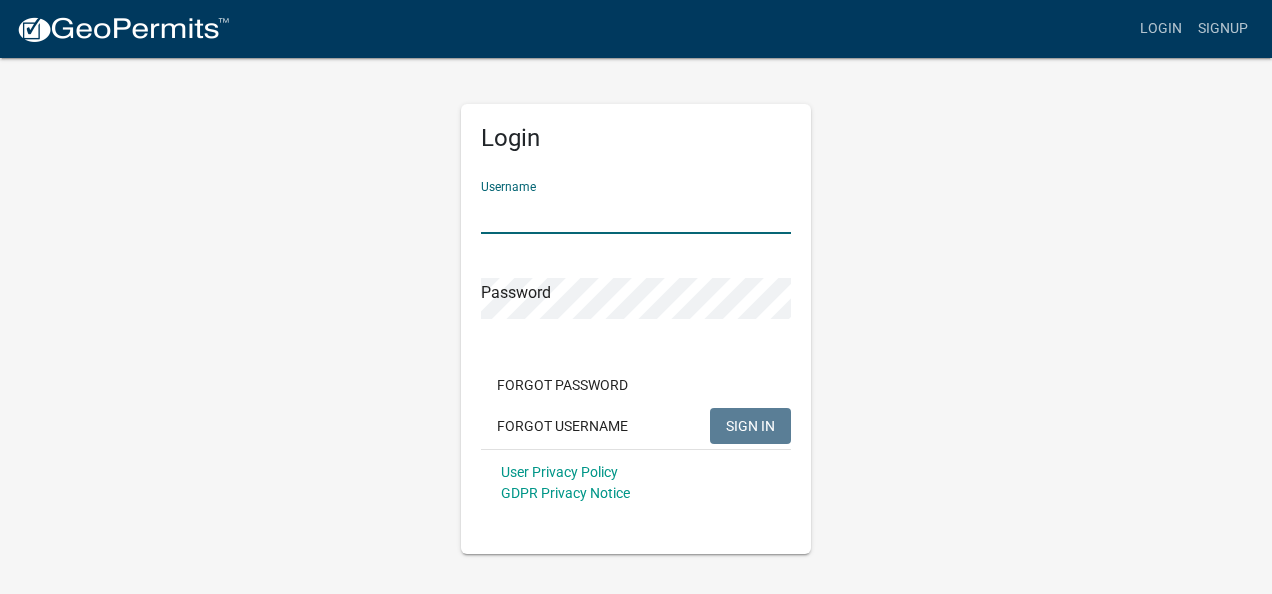 click on "Username" at bounding box center (636, 213) 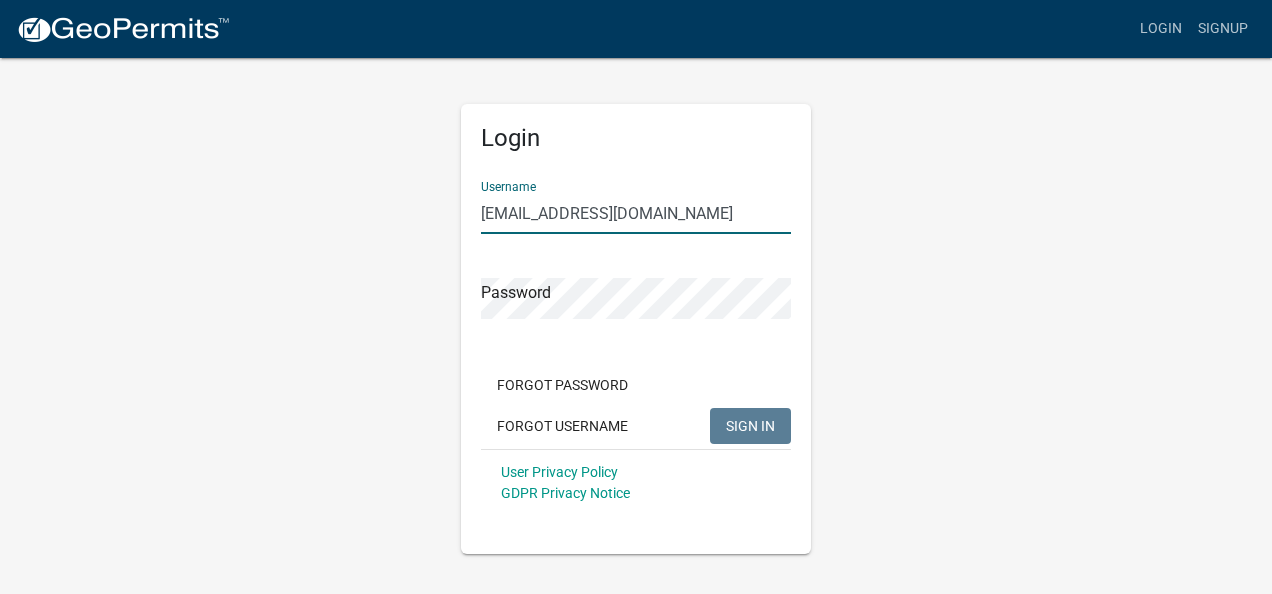 type on "[EMAIL_ADDRESS][DOMAIN_NAME]" 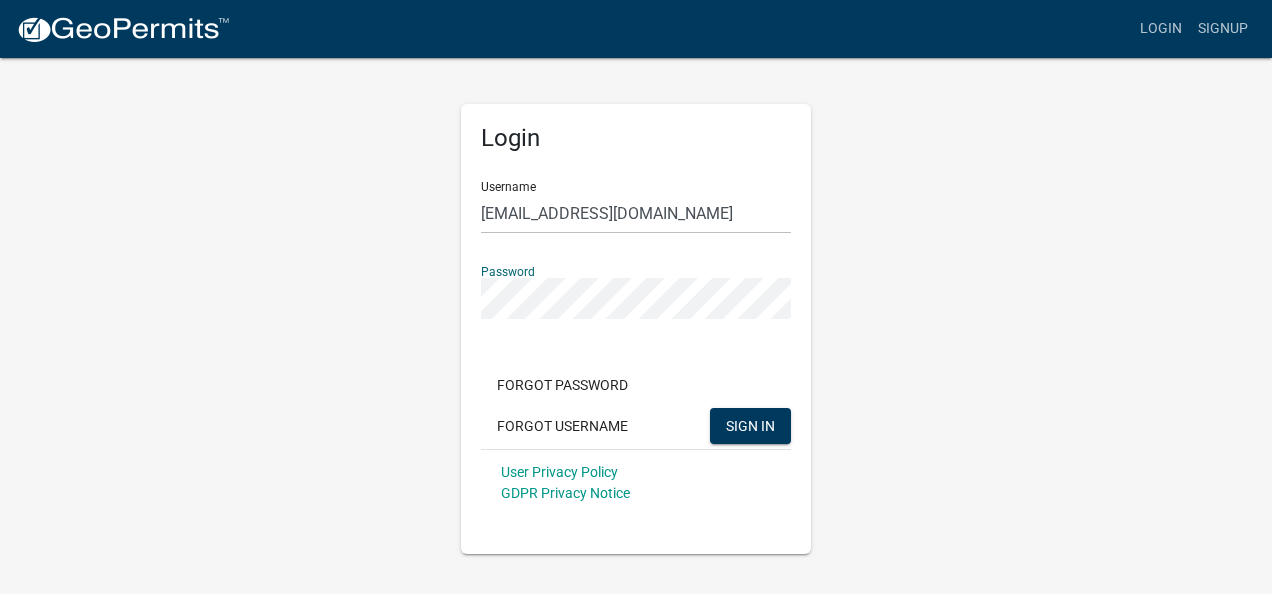 click on "SIGN IN" 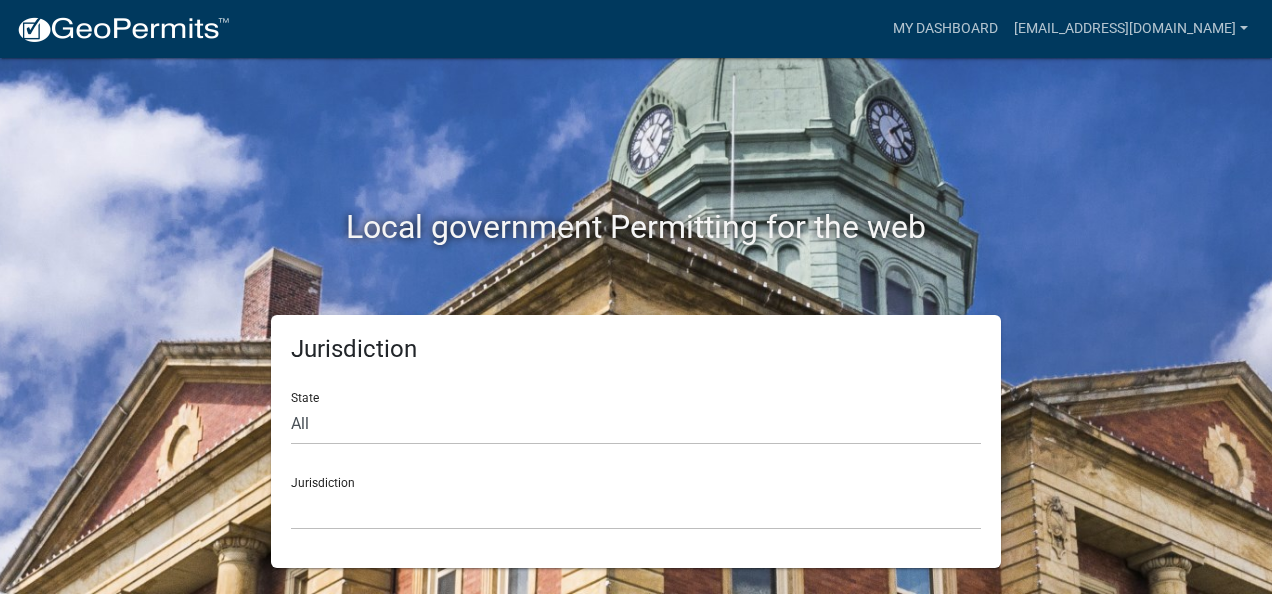 click on "Jurisdiction  [GEOGRAPHIC_DATA], [US_STATE]   City of [GEOGRAPHIC_DATA], [US_STATE]   [GEOGRAPHIC_DATA], [US_STATE][PERSON_NAME][GEOGRAPHIC_DATA], [US_STATE][PERSON_NAME][GEOGRAPHIC_DATA], [US_STATE][PERSON_NAME][GEOGRAPHIC_DATA], [US_STATE][PERSON_NAME][GEOGRAPHIC_DATA], [US_STATE][PERSON_NAME][GEOGRAPHIC_DATA], [US_STATE][PERSON_NAME][GEOGRAPHIC_DATA], [US_STATE][PERSON_NAME][GEOGRAPHIC_DATA], [US_STATE][PERSON_NAME][GEOGRAPHIC_DATA], [US_STATE][PERSON_NAME][GEOGRAPHIC_DATA], [US_STATE]   City of [GEOGRAPHIC_DATA], [US_STATE]   City of [GEOGRAPHIC_DATA], [US_STATE]   City of [GEOGRAPHIC_DATA], [US_STATE]   [GEOGRAPHIC_DATA], [US_STATE]   [GEOGRAPHIC_DATA], [US_STATE]   [GEOGRAPHIC_DATA], [US_STATE]   [GEOGRAPHIC_DATA], [US_STATE]   [GEOGRAPHIC_DATA], [US_STATE]   [GEOGRAPHIC_DATA], [US_STATE]   [GEOGRAPHIC_DATA], [US_STATE]   [GEOGRAPHIC_DATA], [US_STATE]   [GEOGRAPHIC_DATA], [US_STATE]   [GEOGRAPHIC_DATA], [US_STATE]   [GEOGRAPHIC_DATA], [US_STATE]   [GEOGRAPHIC_DATA], [US_STATE]   River Ridge Development Authority, [US_STATE]   [GEOGRAPHIC_DATA], [US_STATE]   [GEOGRAPHIC_DATA], [US_STATE][GEOGRAPHIC_DATA], [US_STATE]   [GEOGRAPHIC_DATA], [US_STATE]   [GEOGRAPHIC_DATA], [US_STATE]   [GEOGRAPHIC_DATA], [US_STATE]   [GEOGRAPHIC_DATA], [US_STATE]   City of [GEOGRAPHIC_DATA], [US_STATE]   City of [GEOGRAPHIC_DATA], [US_STATE]   City of [GEOGRAPHIC_DATA], [US_STATE]" 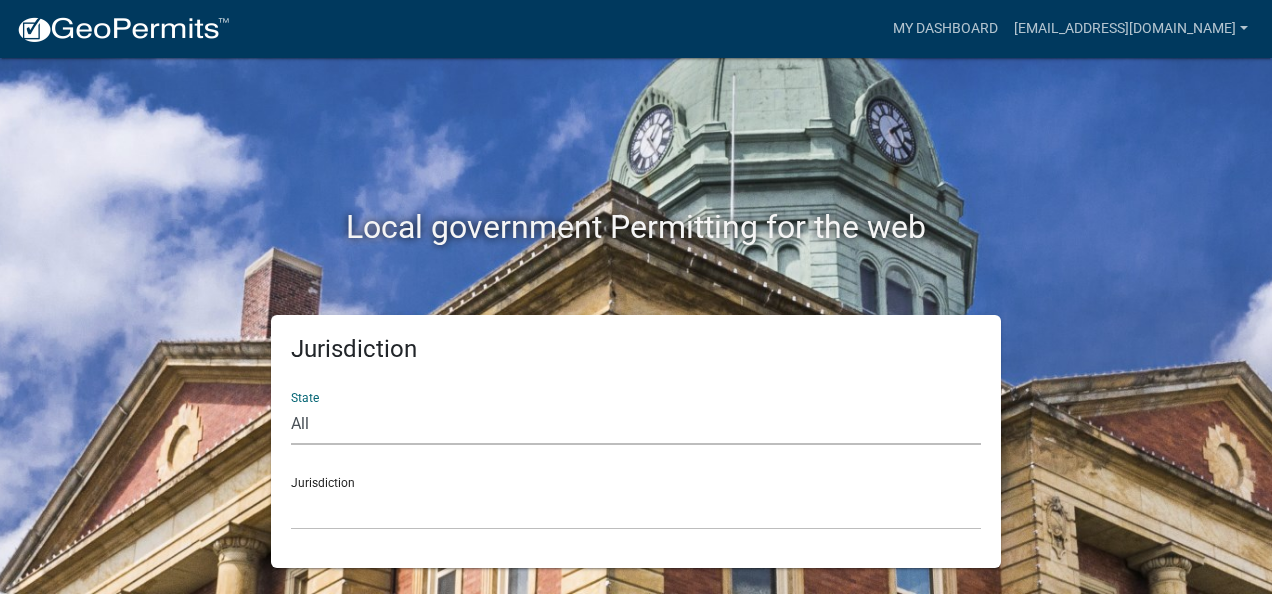 click on "All  [US_STATE]   [US_STATE]   [US_STATE]   [US_STATE]   [US_STATE]   [US_STATE]   [US_STATE]   [US_STATE]   [US_STATE]" 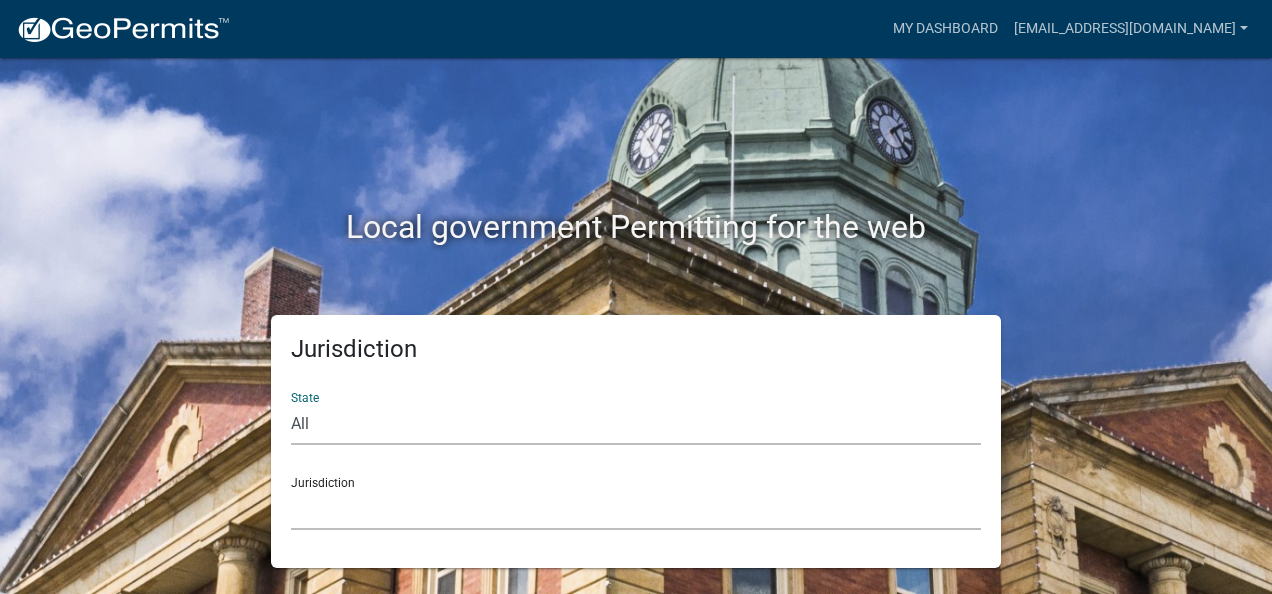 click on "City of [GEOGRAPHIC_DATA], [US_STATE] [GEOGRAPHIC_DATA], [US_STATE][PERSON_NAME][GEOGRAPHIC_DATA], [US_STATE][PERSON_NAME][GEOGRAPHIC_DATA], [US_STATE][PERSON_NAME][GEOGRAPHIC_DATA], [US_STATE][PERSON_NAME][GEOGRAPHIC_DATA], [US_STATE][PERSON_NAME][GEOGRAPHIC_DATA], [US_STATE][PERSON_NAME][GEOGRAPHIC_DATA], [US_STATE][PERSON_NAME][GEOGRAPHIC_DATA], [US_STATE][PERSON_NAME][GEOGRAPHIC_DATA], [US_STATE][PERSON_NAME][GEOGRAPHIC_DATA], [US_STATE]" 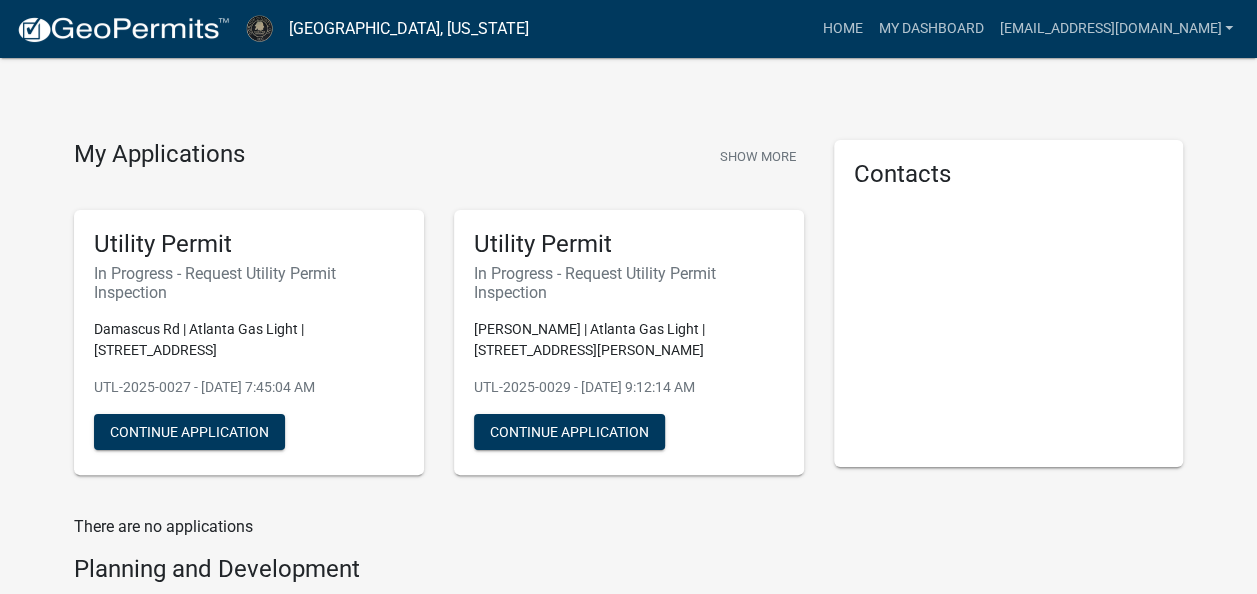 scroll, scrollTop: 0, scrollLeft: 0, axis: both 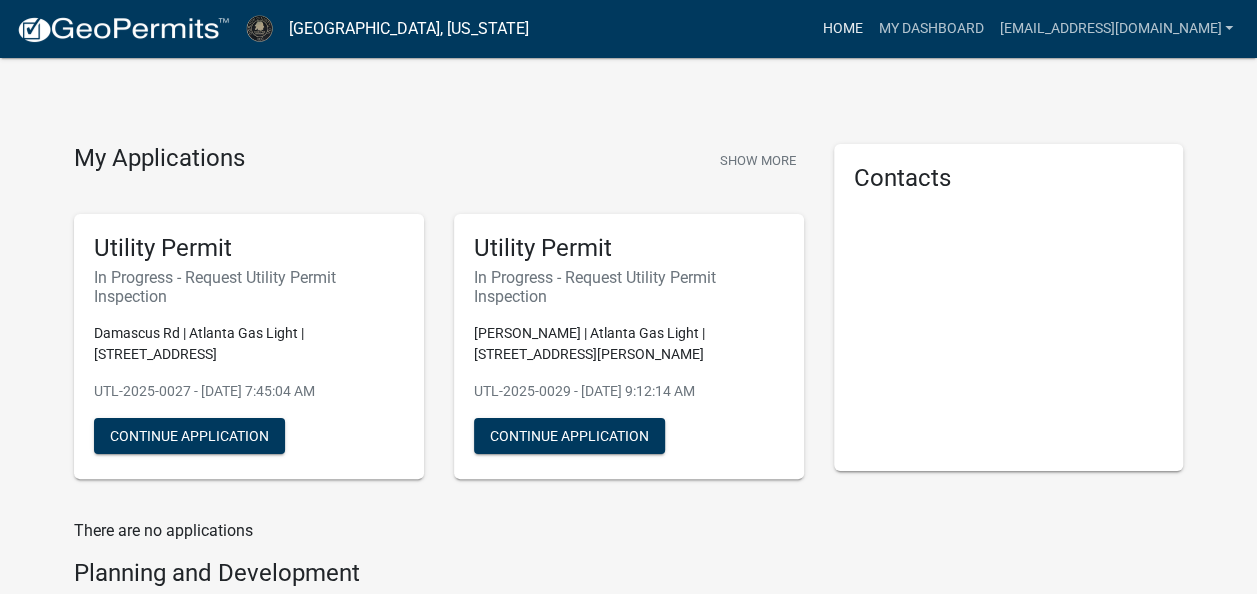 click on "Home" at bounding box center (842, 29) 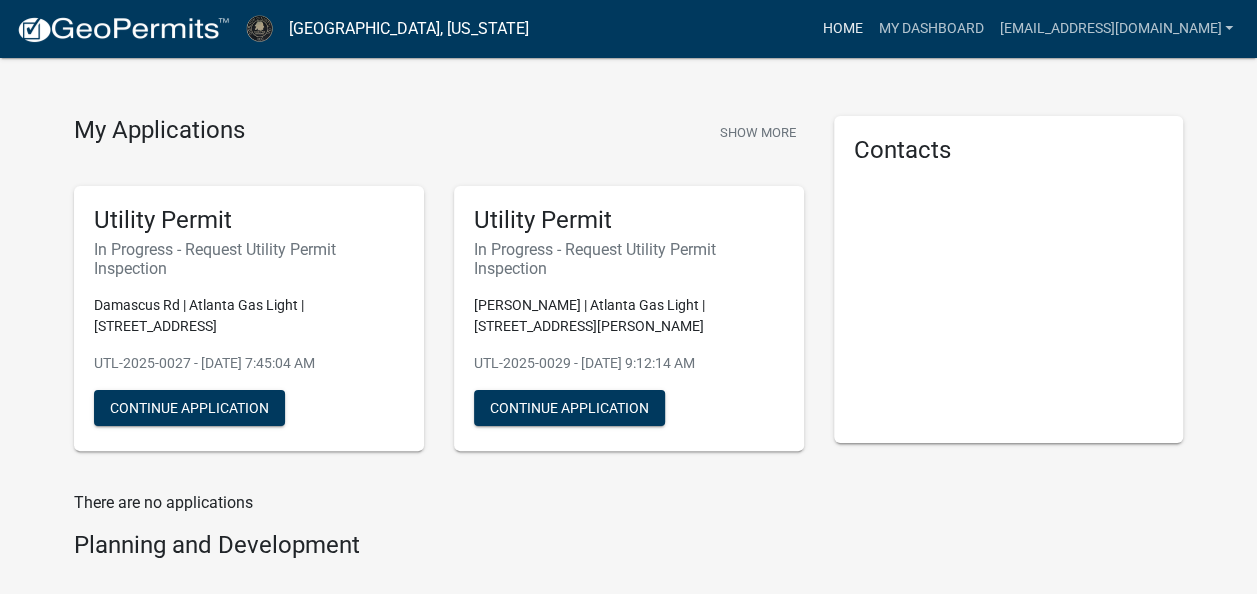 scroll, scrollTop: 0, scrollLeft: 0, axis: both 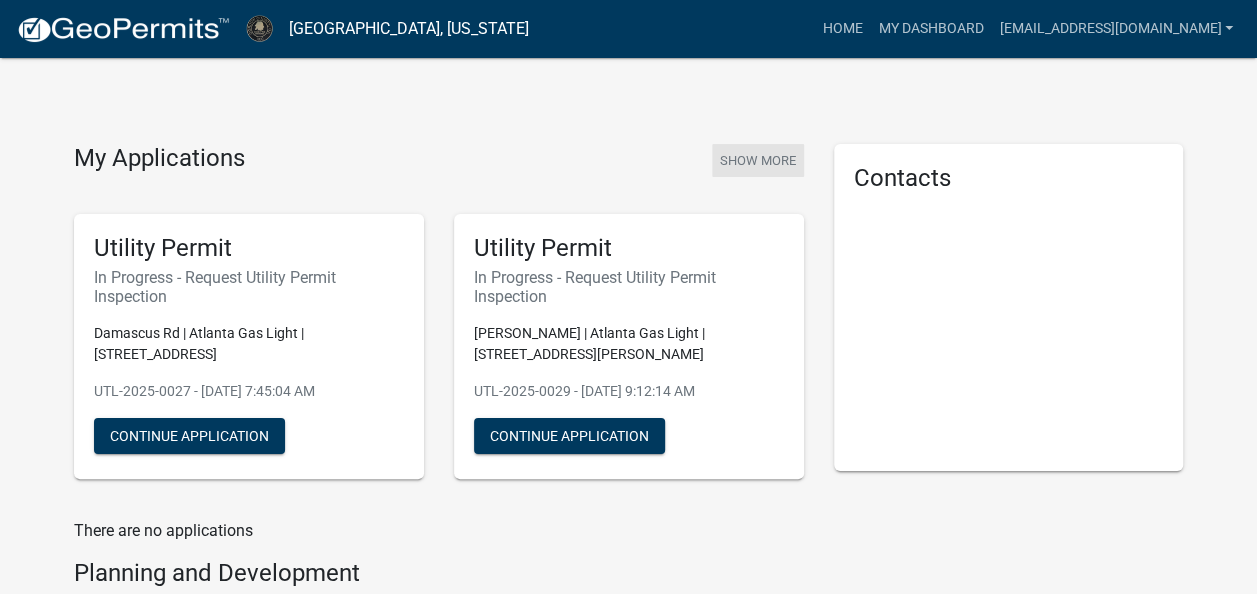 click on "Show More" 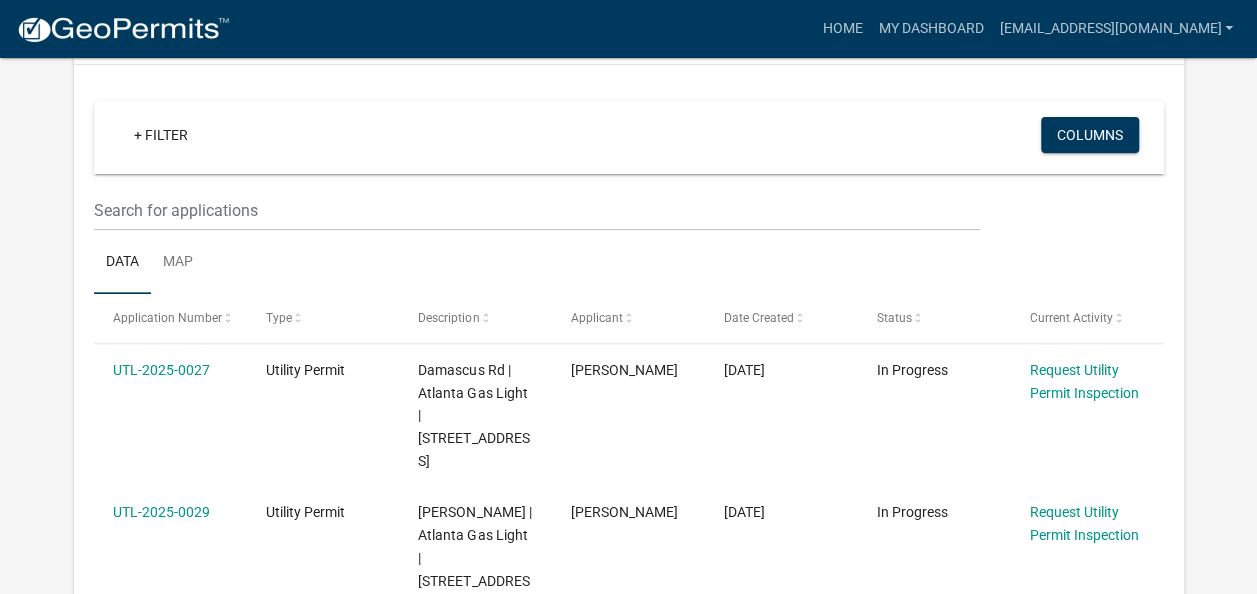 scroll, scrollTop: 0, scrollLeft: 0, axis: both 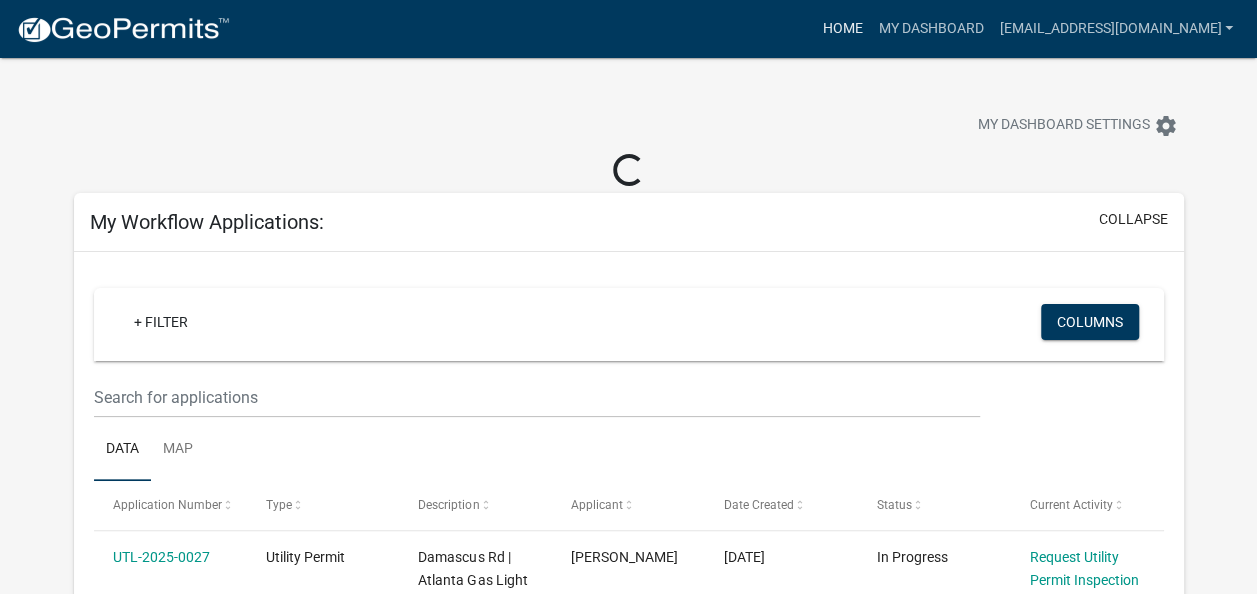 click on "Home" at bounding box center [842, 29] 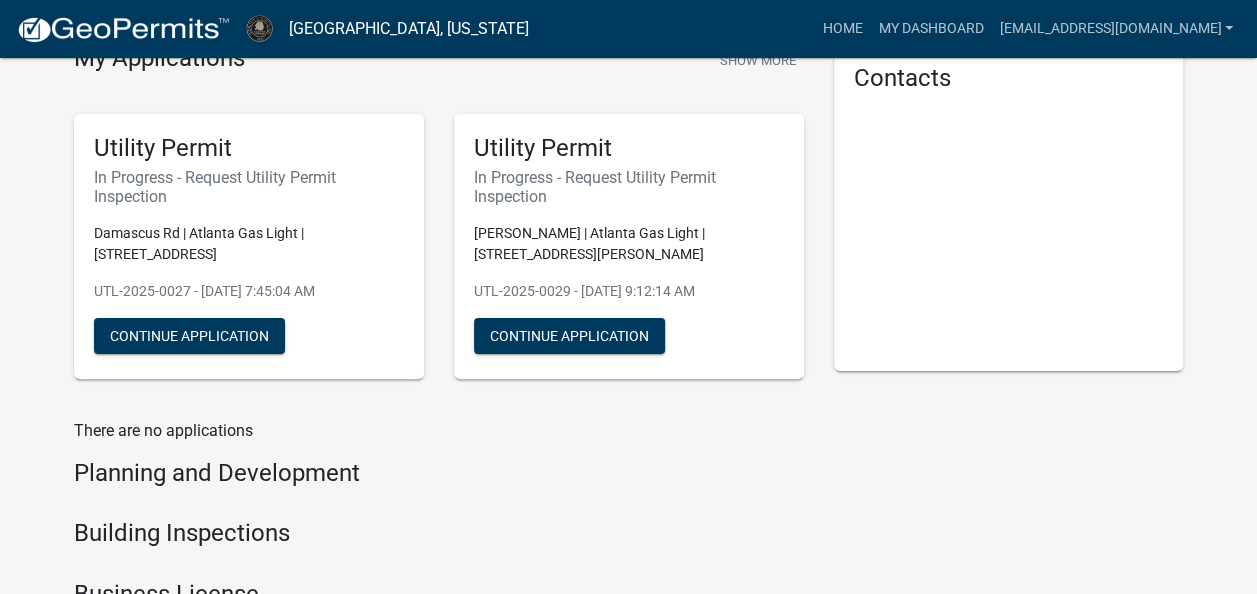 scroll, scrollTop: 0, scrollLeft: 0, axis: both 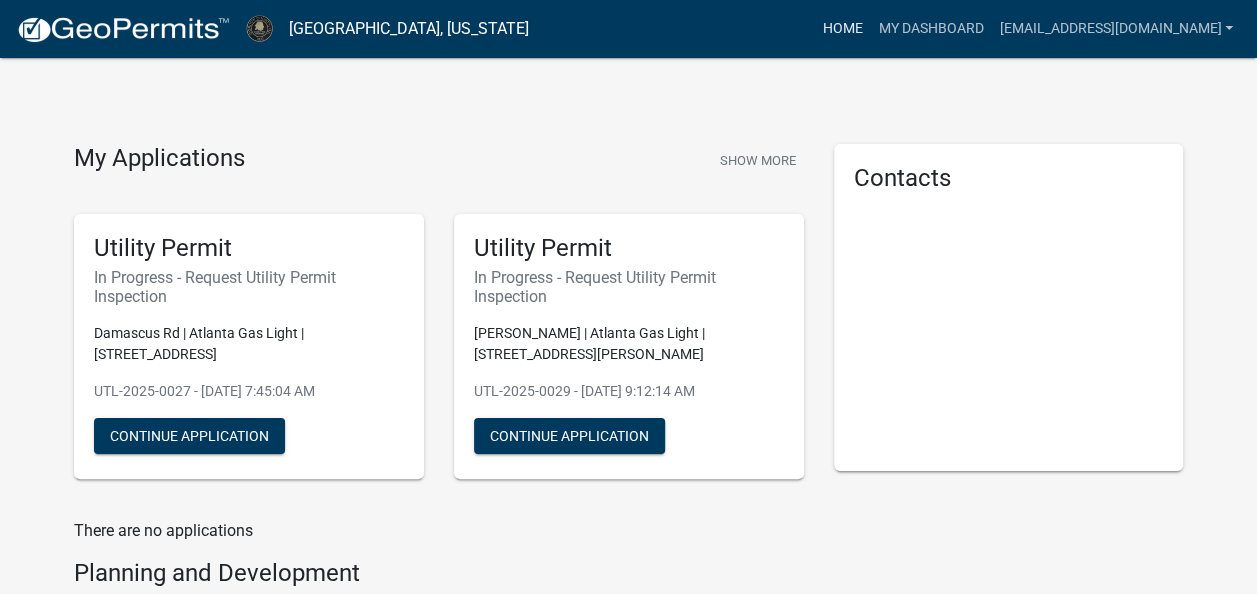 click on "Home" at bounding box center (842, 29) 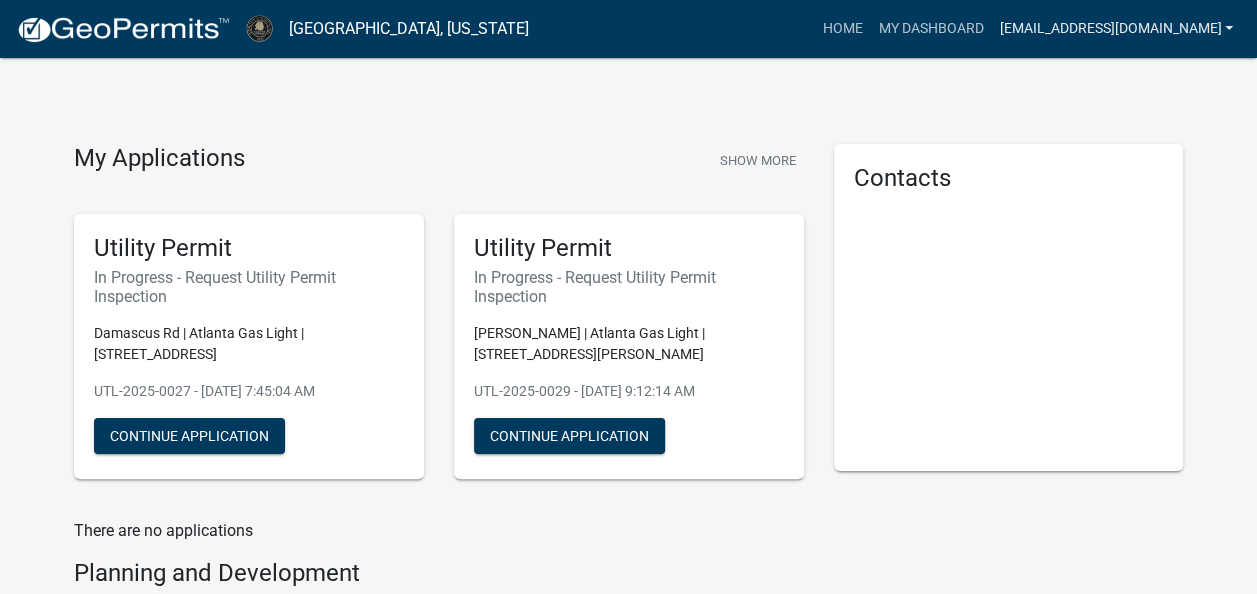 click on "[EMAIL_ADDRESS][DOMAIN_NAME]" at bounding box center [1116, 29] 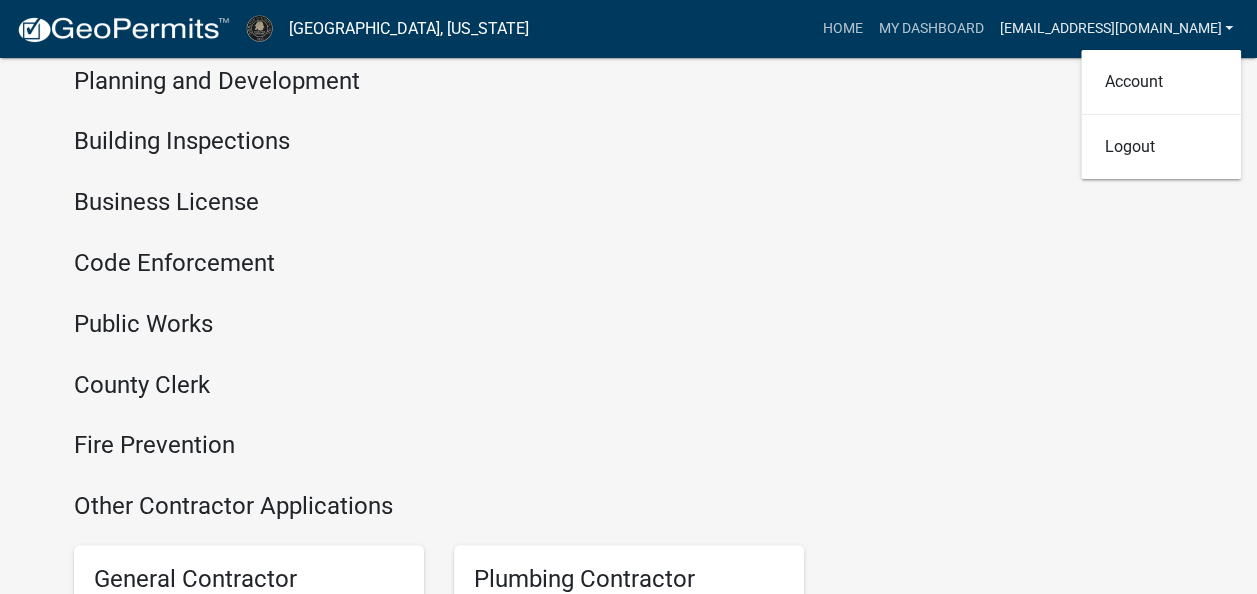 scroll, scrollTop: 600, scrollLeft: 0, axis: vertical 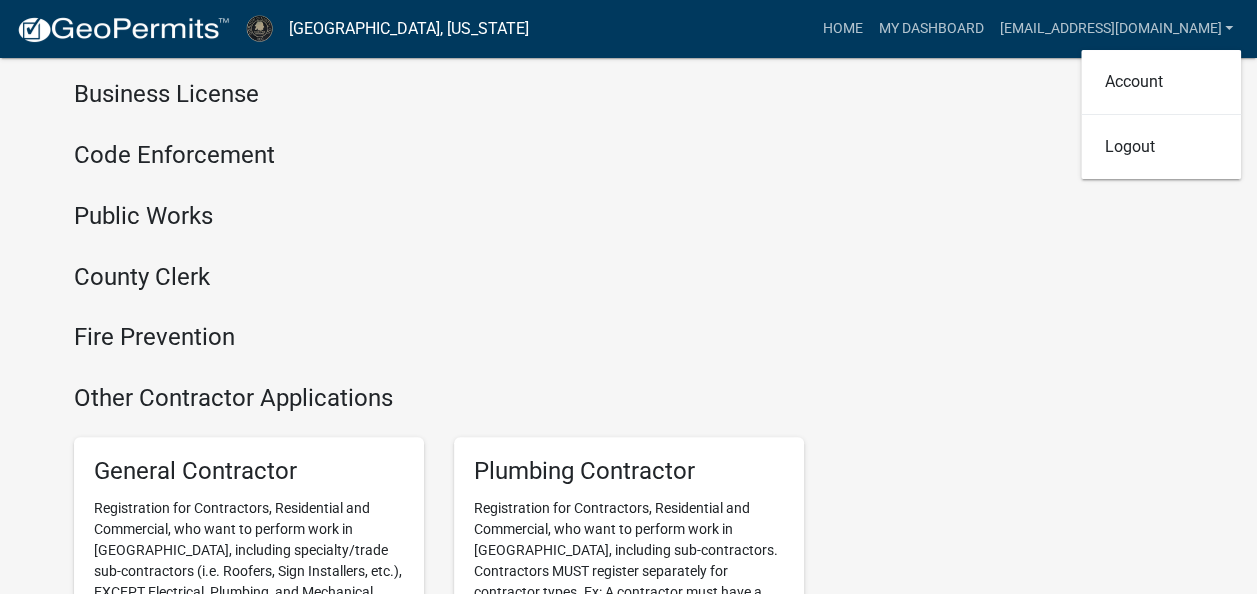 click on "Fire Prevention" at bounding box center [439, 337] 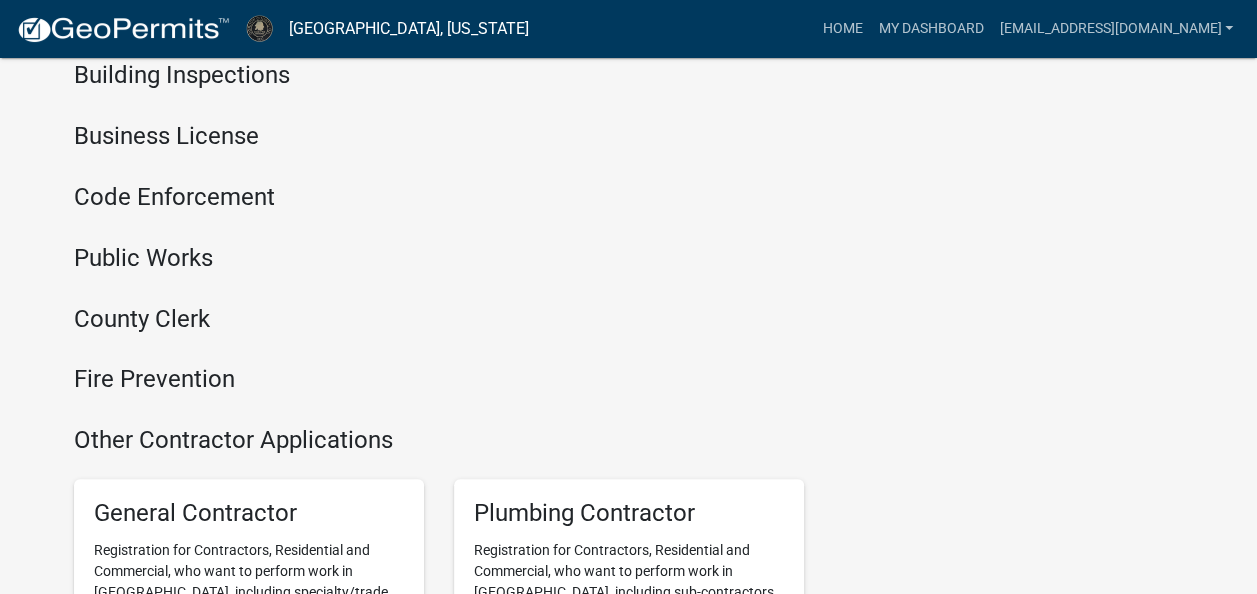 scroll, scrollTop: 521, scrollLeft: 0, axis: vertical 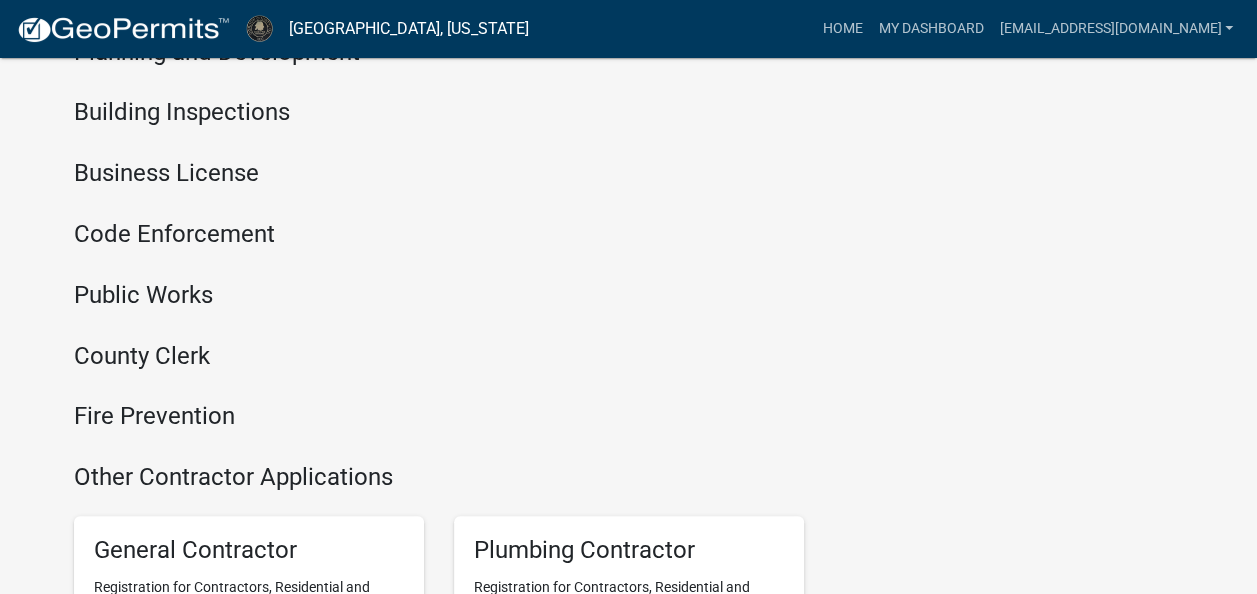 click on "There are no applications  Planning and Development Building Inspections Business License Code Enforcement Public Works County Clerk" 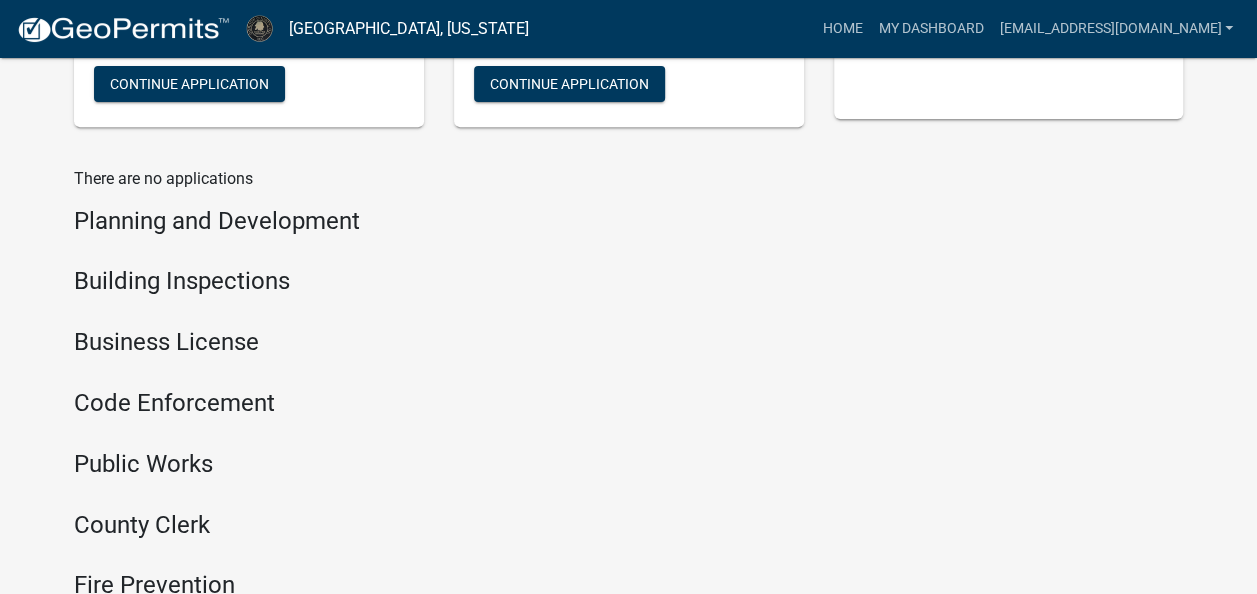 scroll, scrollTop: 321, scrollLeft: 0, axis: vertical 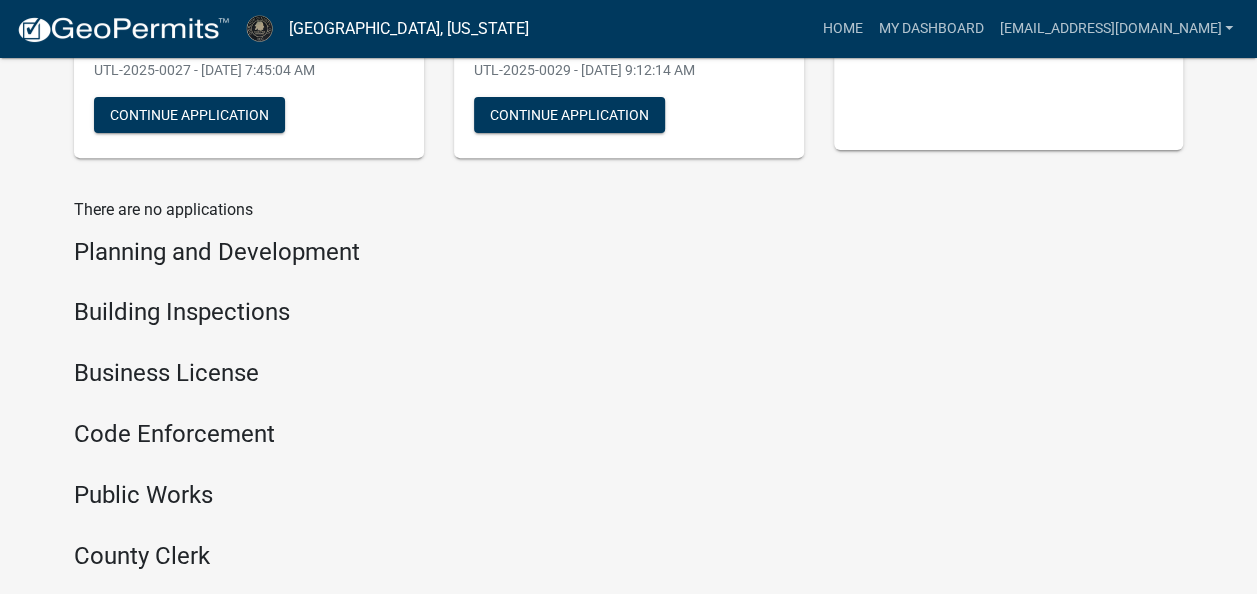 click on "Planning and Development" at bounding box center (439, 256) 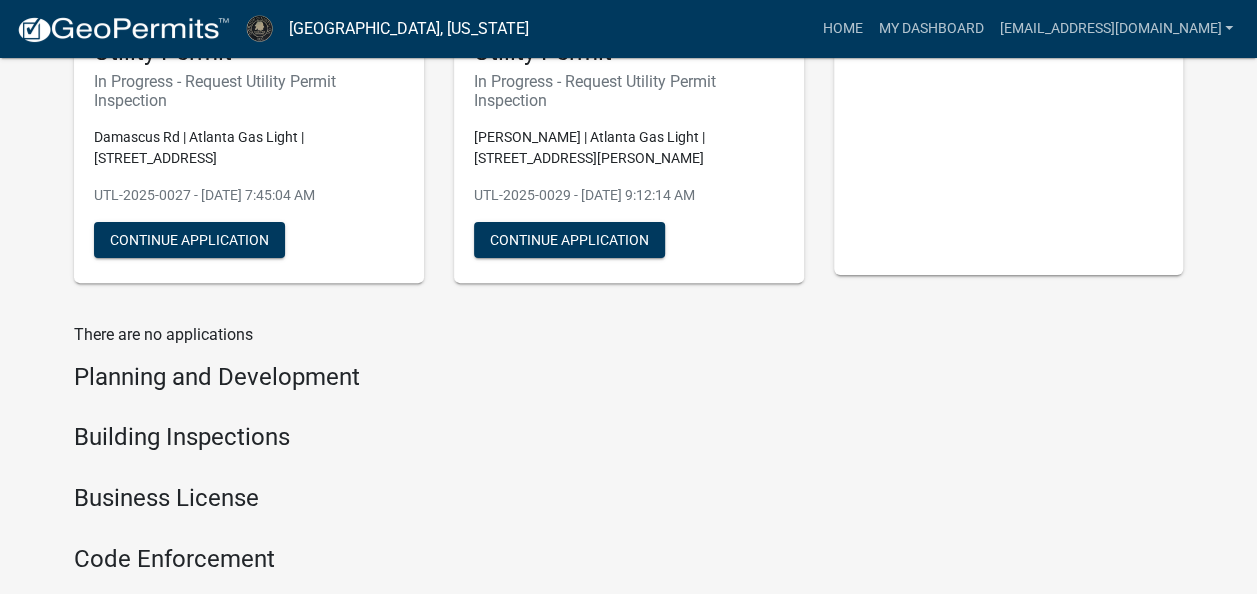 scroll, scrollTop: 21, scrollLeft: 0, axis: vertical 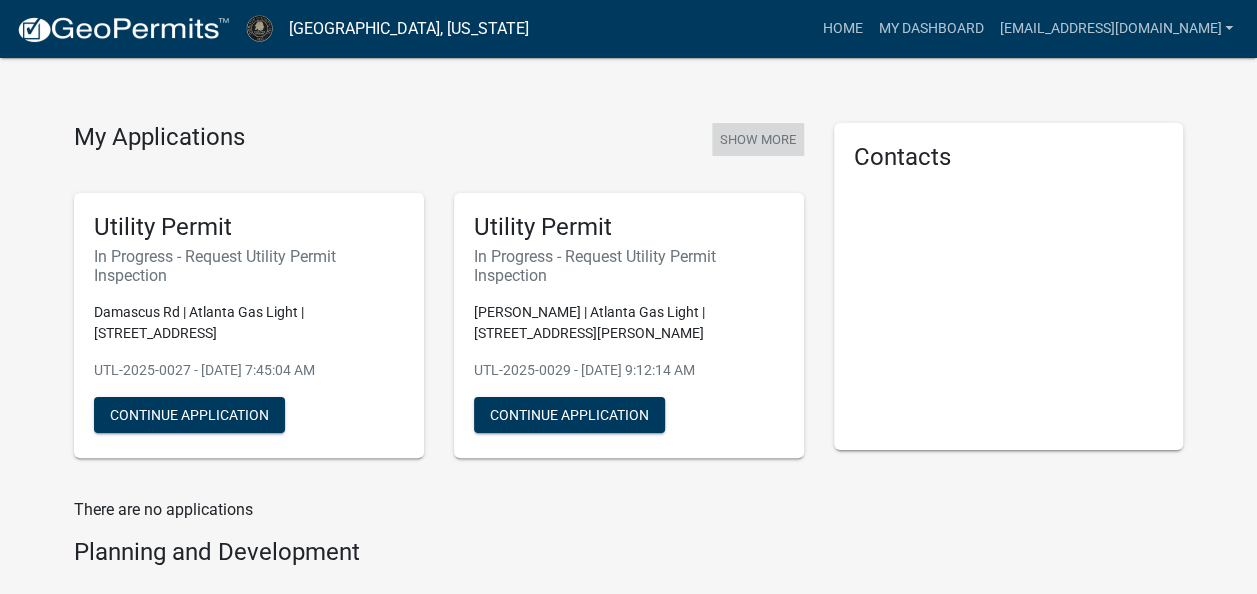 click on "Show More" 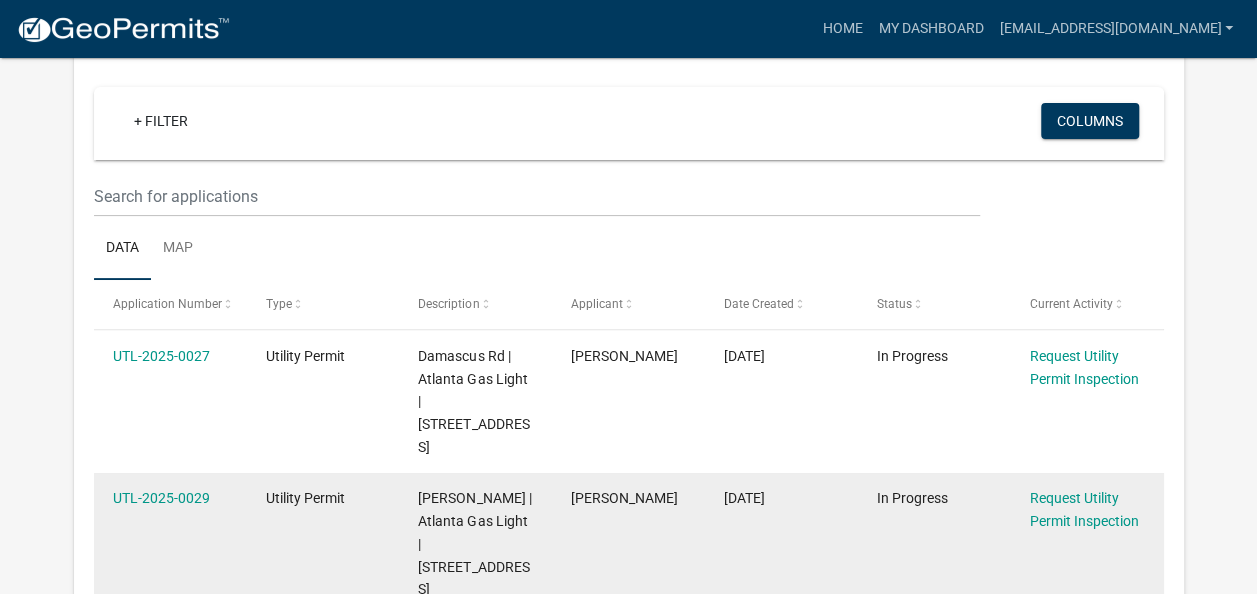 scroll, scrollTop: 0, scrollLeft: 0, axis: both 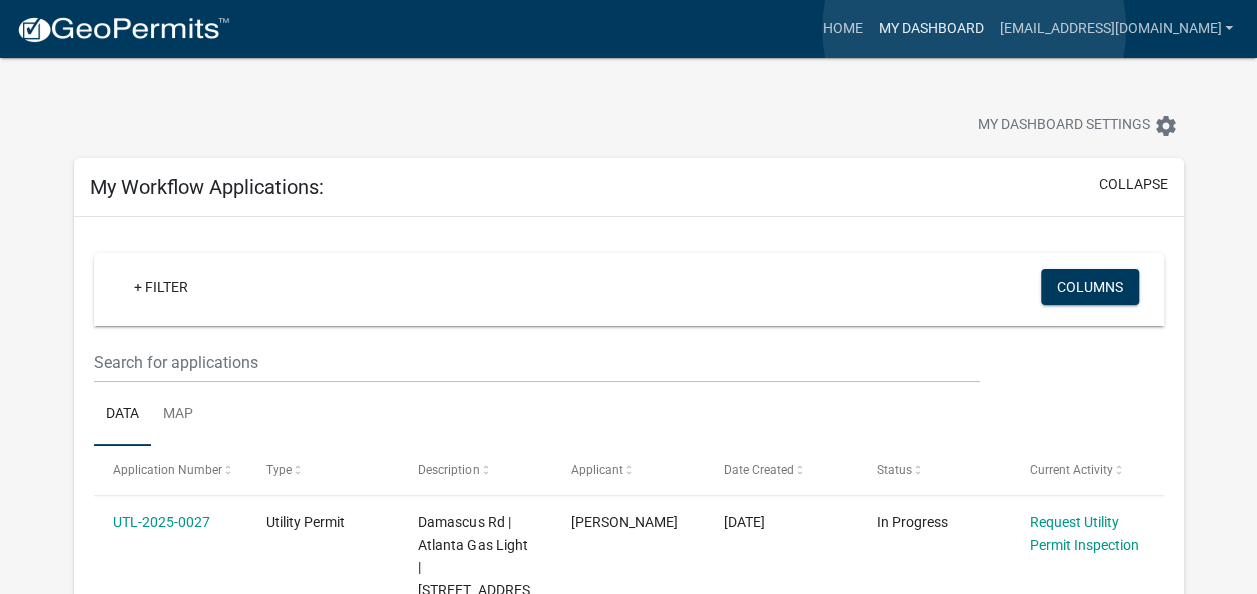 click on "My Dashboard" at bounding box center [930, 29] 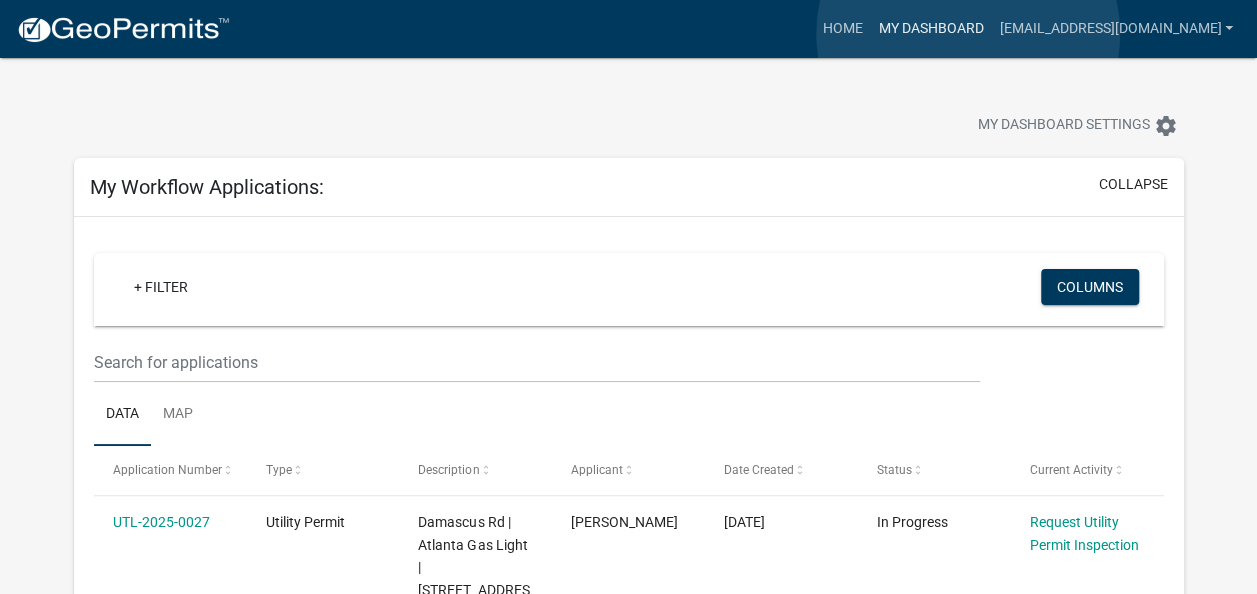 click on "My Dashboard" at bounding box center [930, 29] 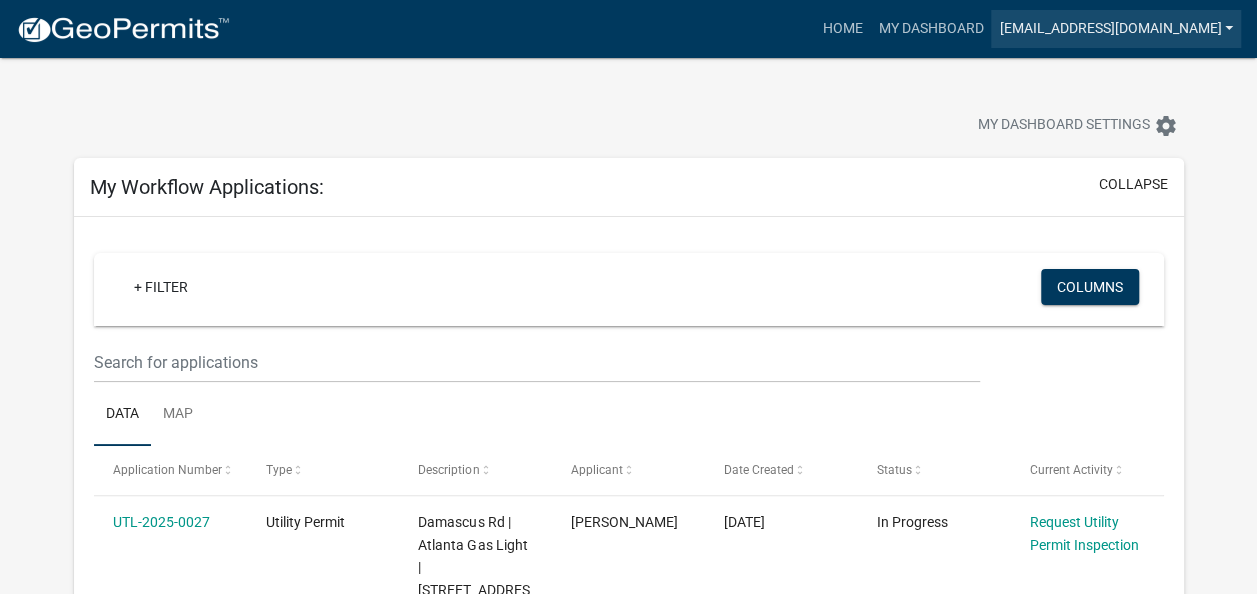click on "[EMAIL_ADDRESS][DOMAIN_NAME]" at bounding box center (1116, 29) 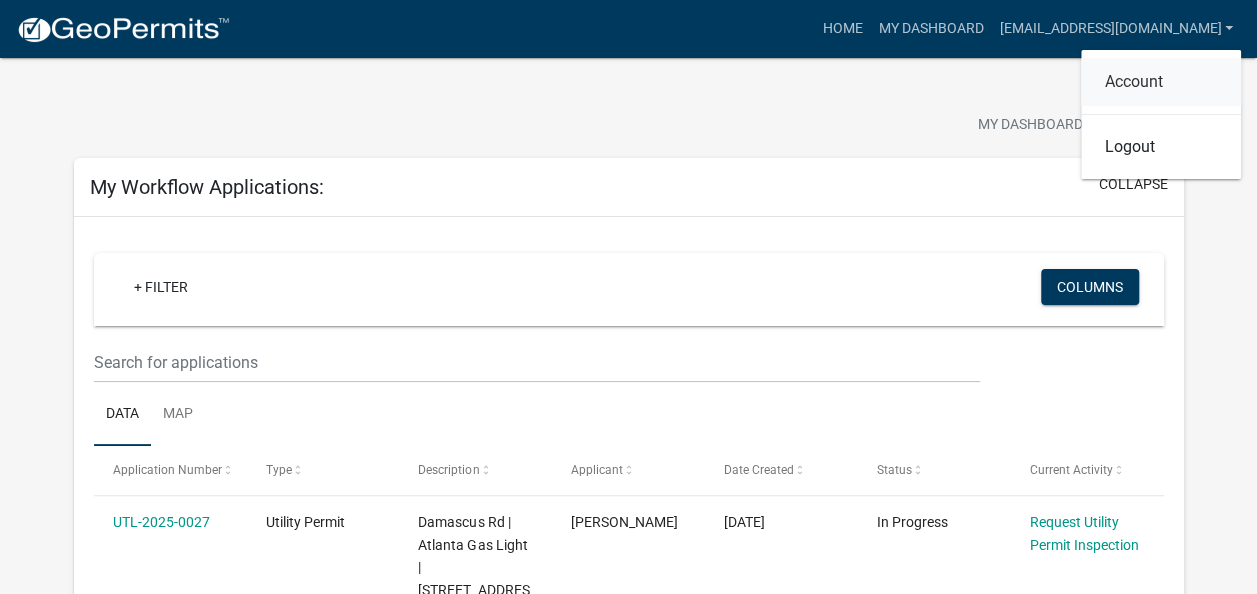 click on "Account" at bounding box center [1161, 82] 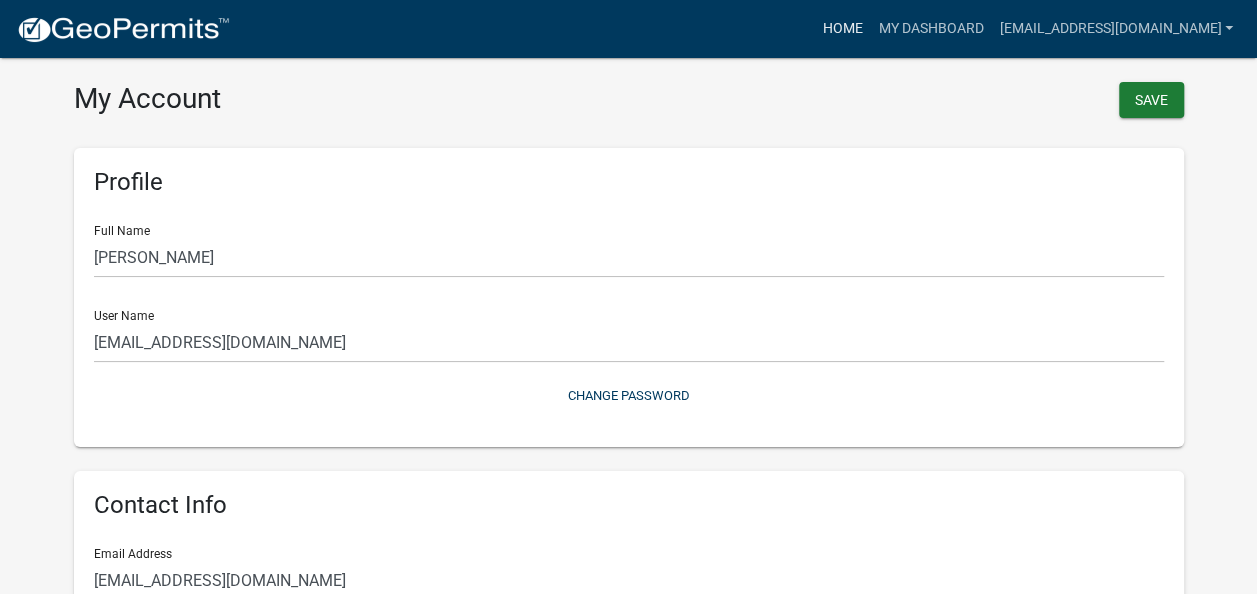 click on "Home" at bounding box center (842, 29) 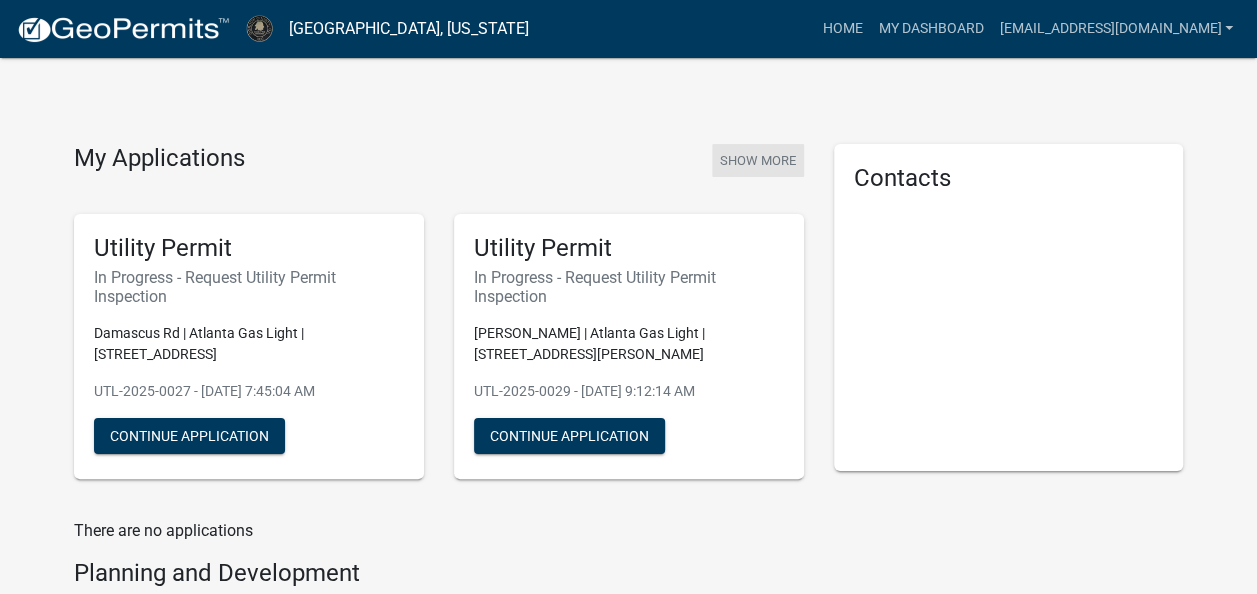 click on "Show More" 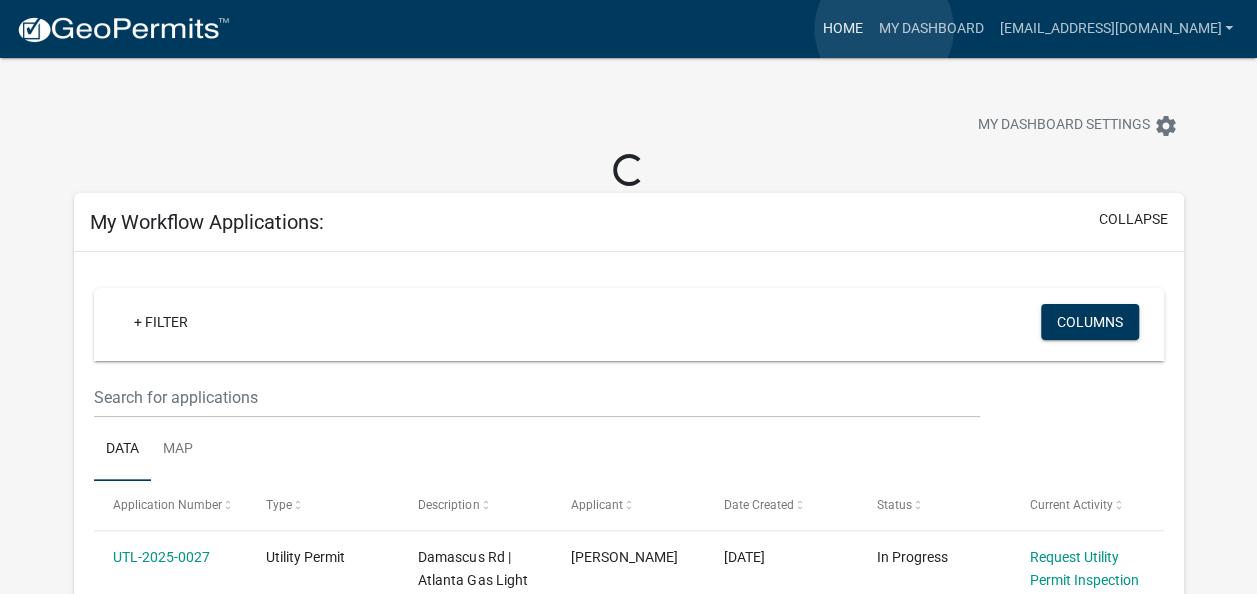 click on "Home" at bounding box center [842, 29] 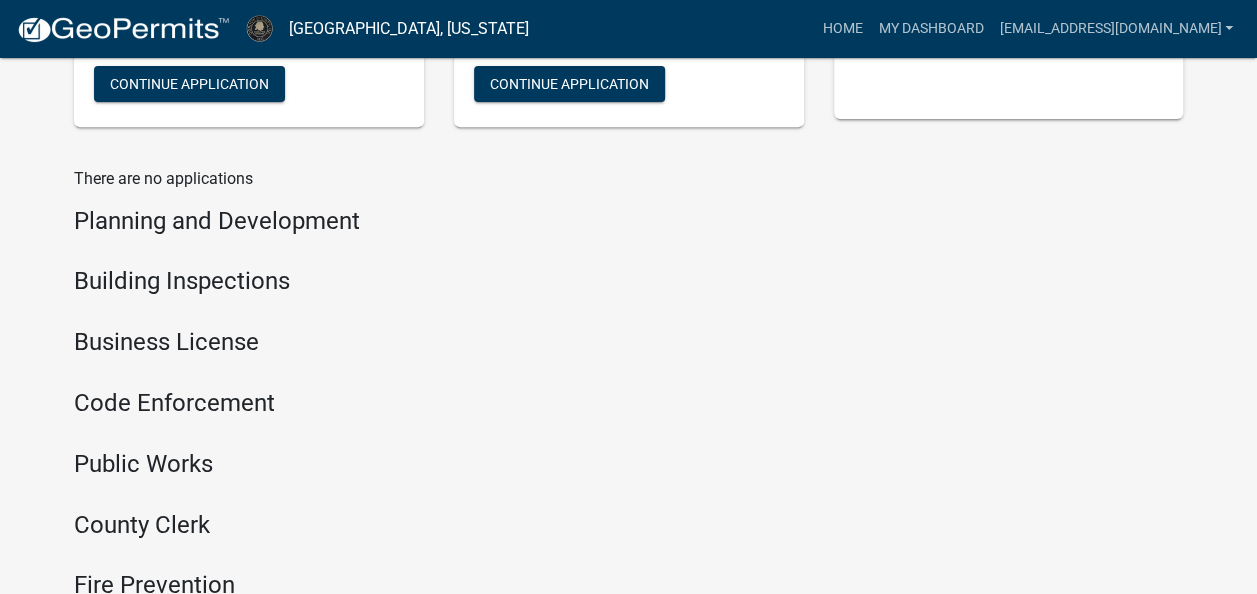 scroll, scrollTop: 321, scrollLeft: 0, axis: vertical 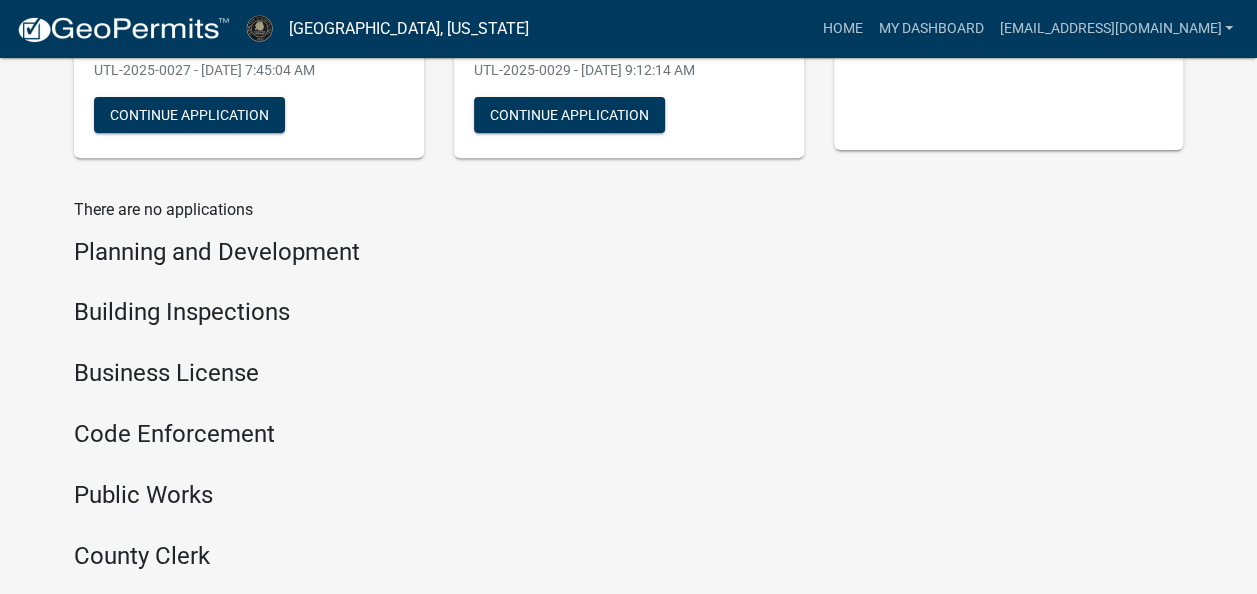 click on "Planning and Development" at bounding box center (439, 252) 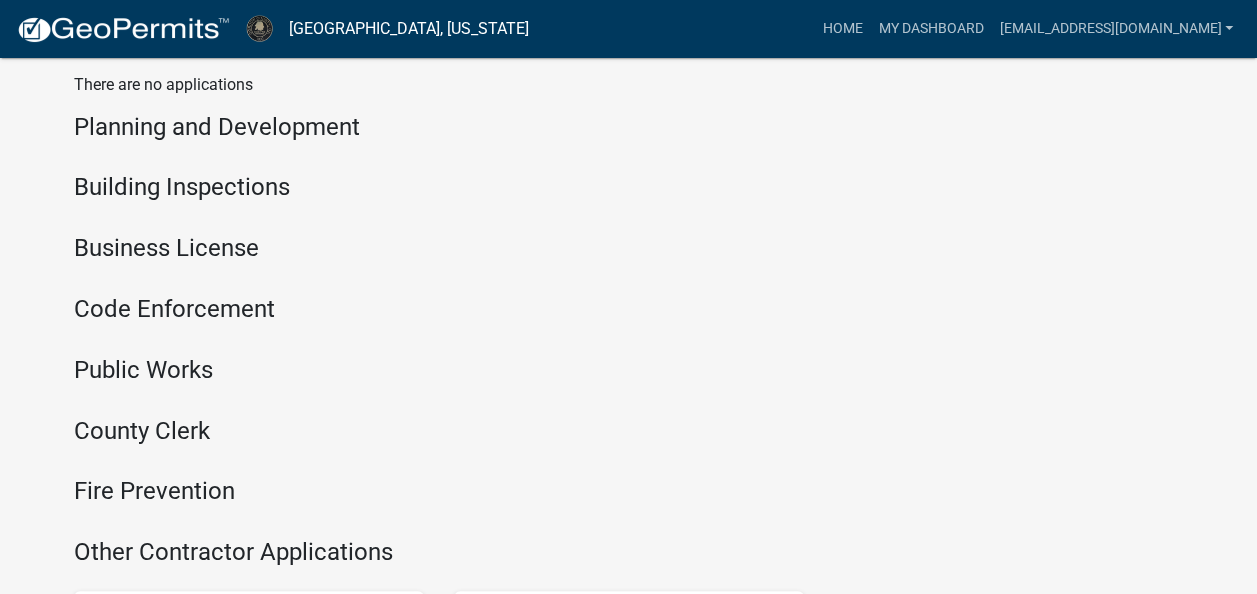 scroll, scrollTop: 321, scrollLeft: 0, axis: vertical 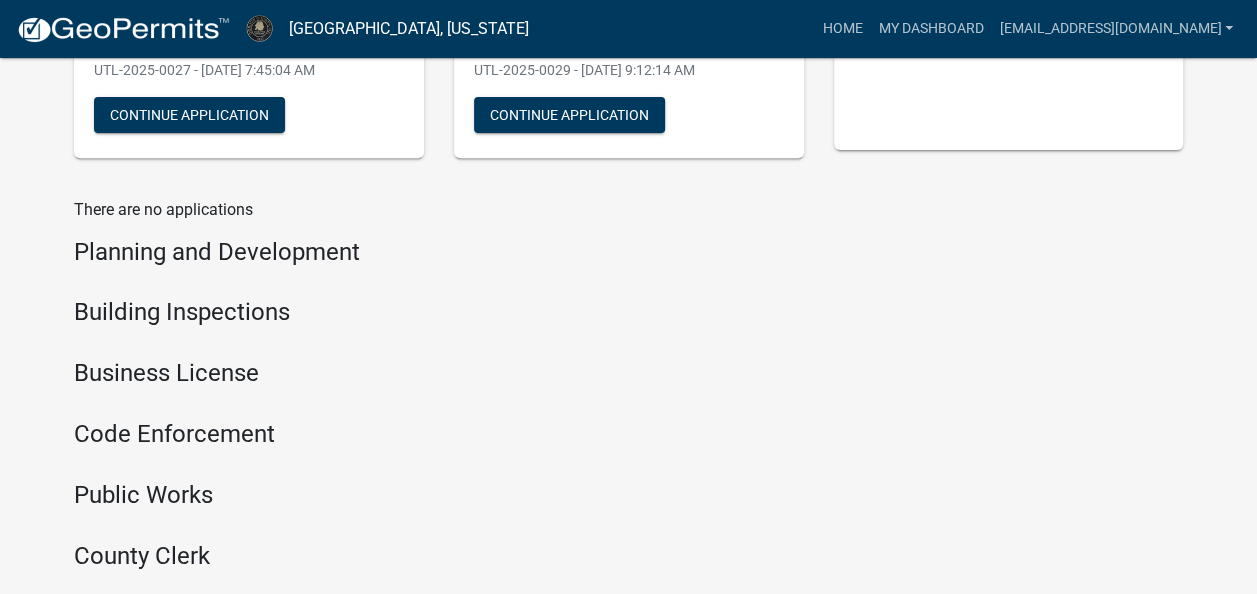 click on "Planning and Development" at bounding box center (439, 252) 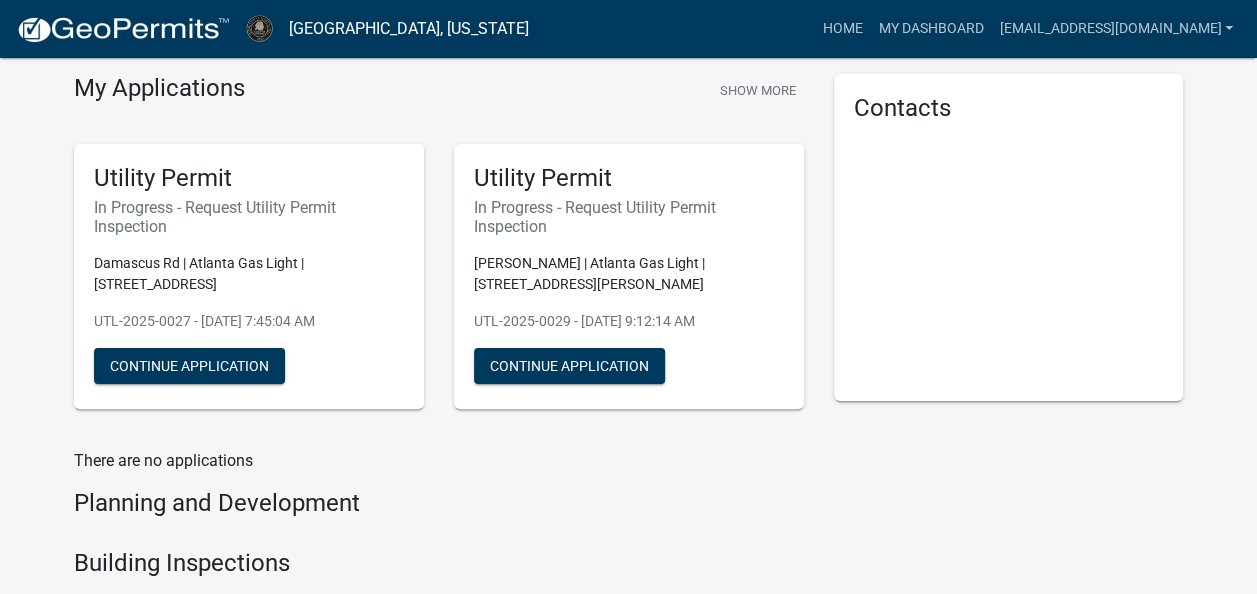 scroll, scrollTop: 0, scrollLeft: 0, axis: both 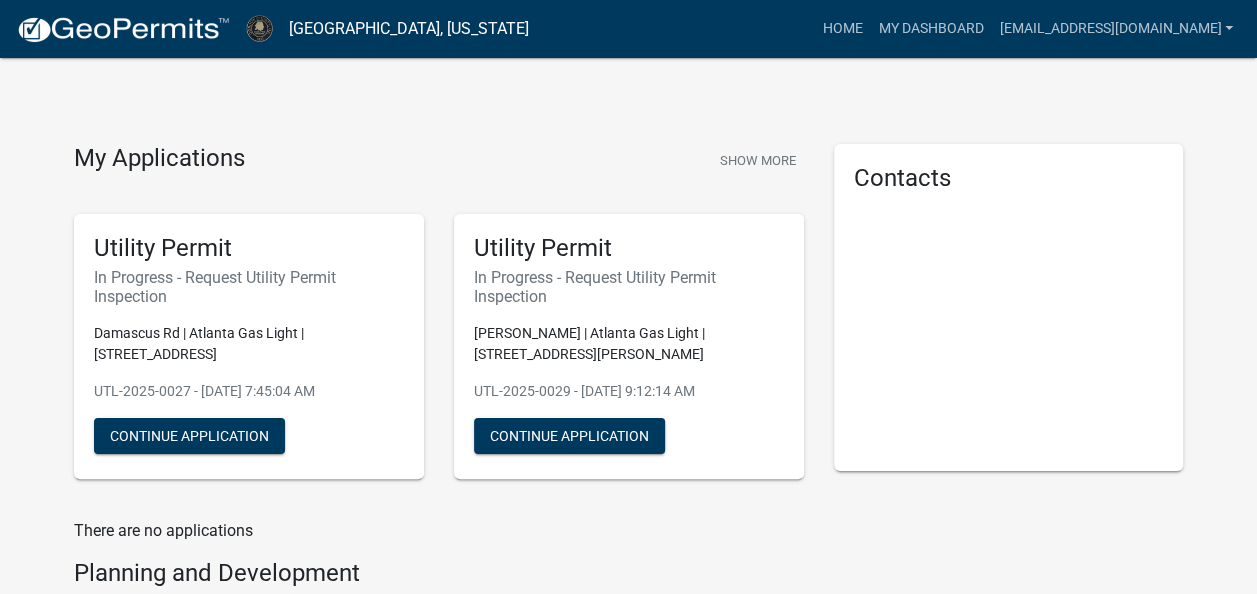 click 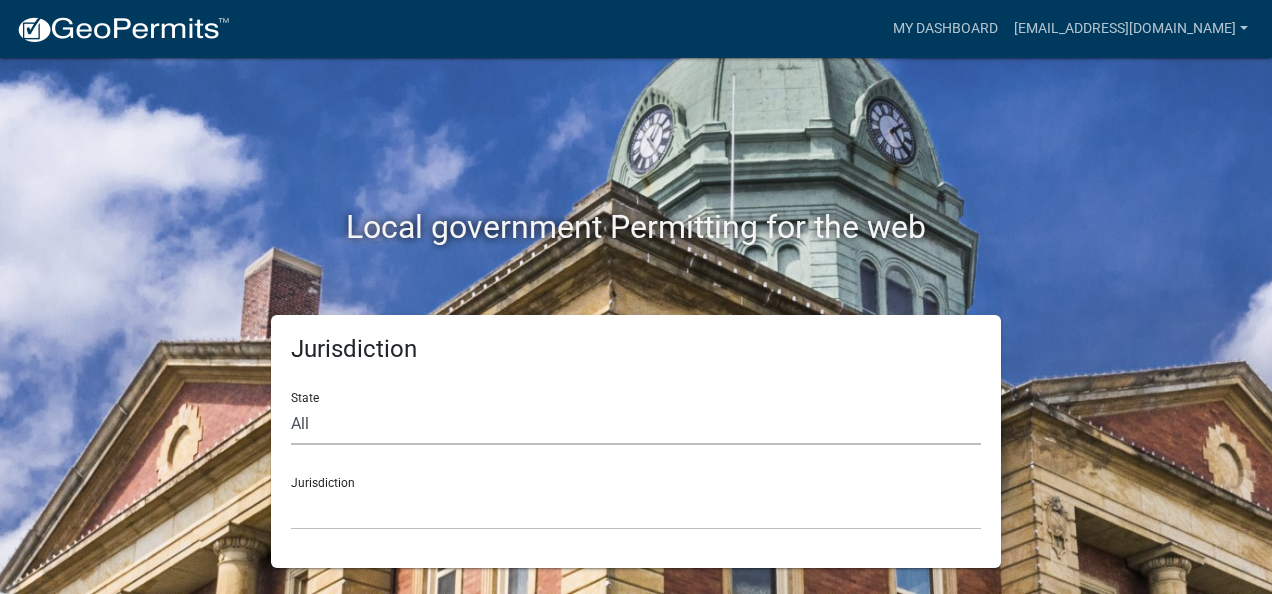 click on "All  [US_STATE]   [US_STATE]   [US_STATE]   [US_STATE]   [US_STATE]   [US_STATE]   [US_STATE]   [US_STATE]   [US_STATE]" 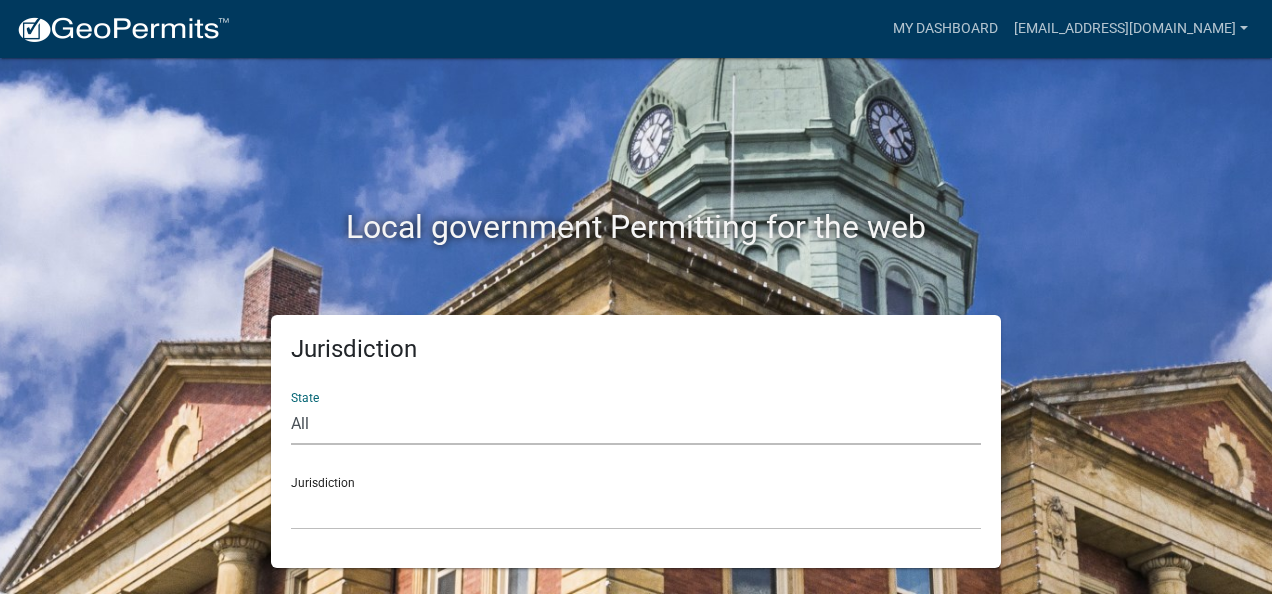 select on "[US_STATE]" 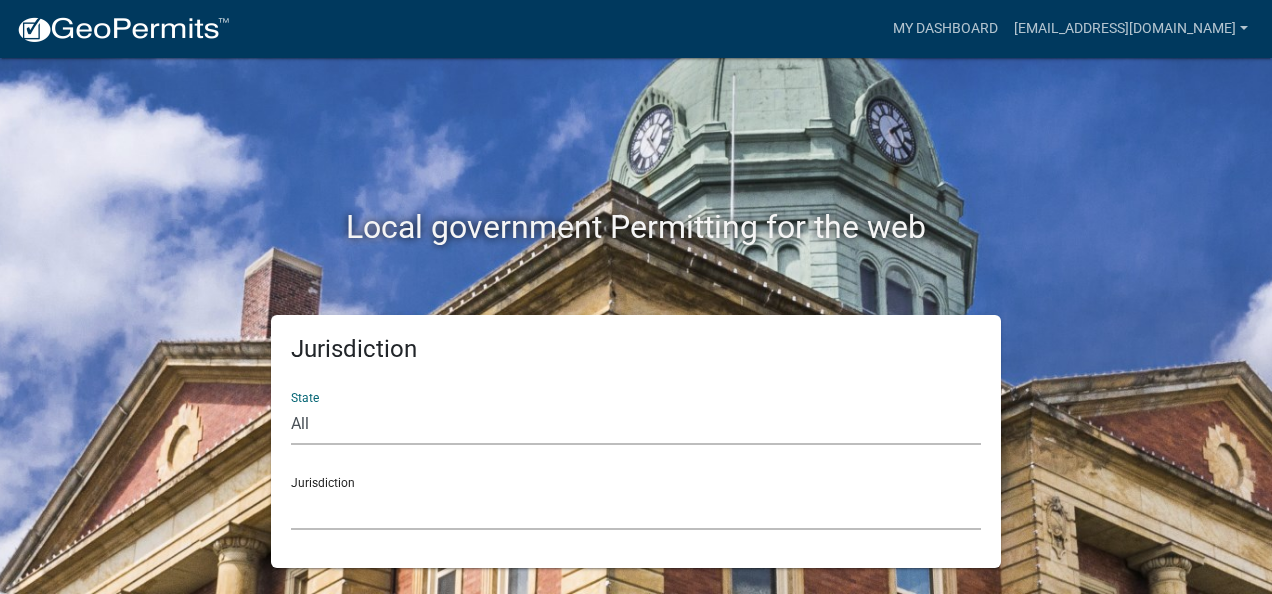 click on "City of [GEOGRAPHIC_DATA], [US_STATE] [GEOGRAPHIC_DATA], [US_STATE][PERSON_NAME][GEOGRAPHIC_DATA], [US_STATE][PERSON_NAME][GEOGRAPHIC_DATA], [US_STATE][PERSON_NAME][GEOGRAPHIC_DATA], [US_STATE][PERSON_NAME][GEOGRAPHIC_DATA], [US_STATE][PERSON_NAME][GEOGRAPHIC_DATA], [US_STATE][PERSON_NAME][GEOGRAPHIC_DATA], [US_STATE][PERSON_NAME][GEOGRAPHIC_DATA], [US_STATE][PERSON_NAME][GEOGRAPHIC_DATA], [US_STATE][PERSON_NAME][GEOGRAPHIC_DATA], [US_STATE]" 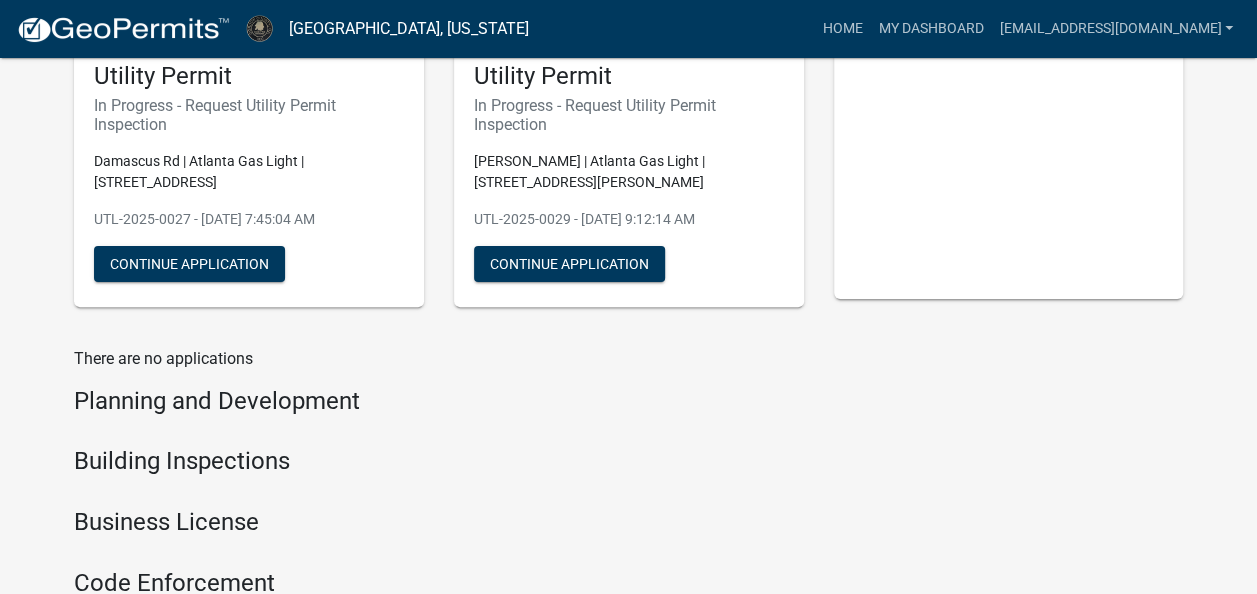 scroll, scrollTop: 300, scrollLeft: 0, axis: vertical 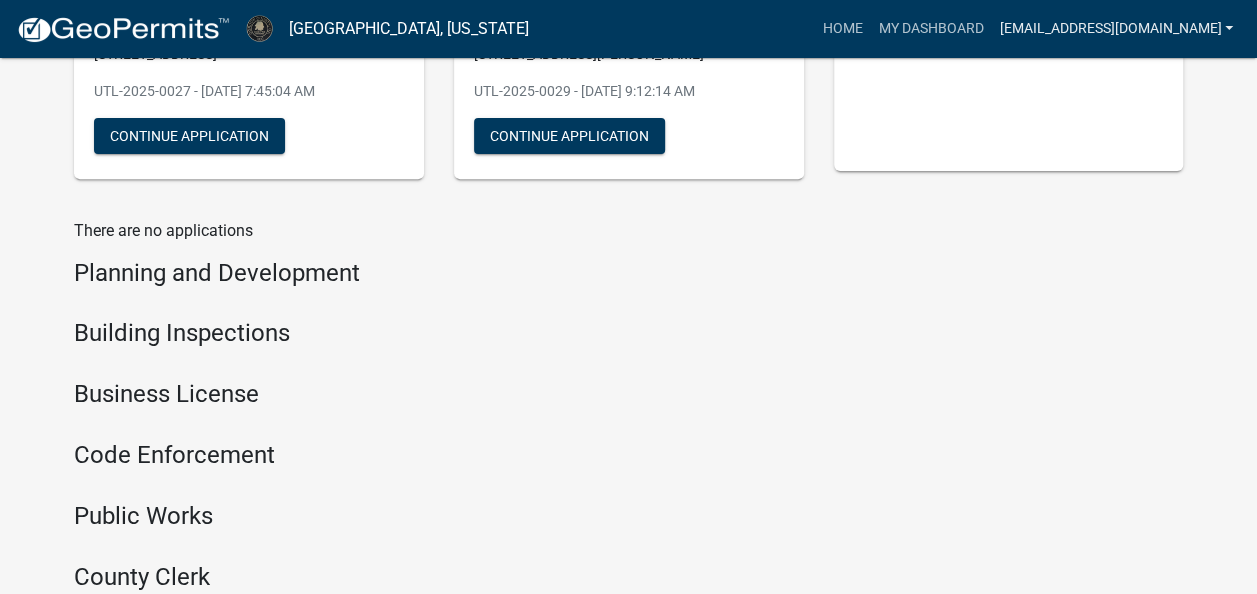 click on "[EMAIL_ADDRESS][DOMAIN_NAME]" at bounding box center [1116, 29] 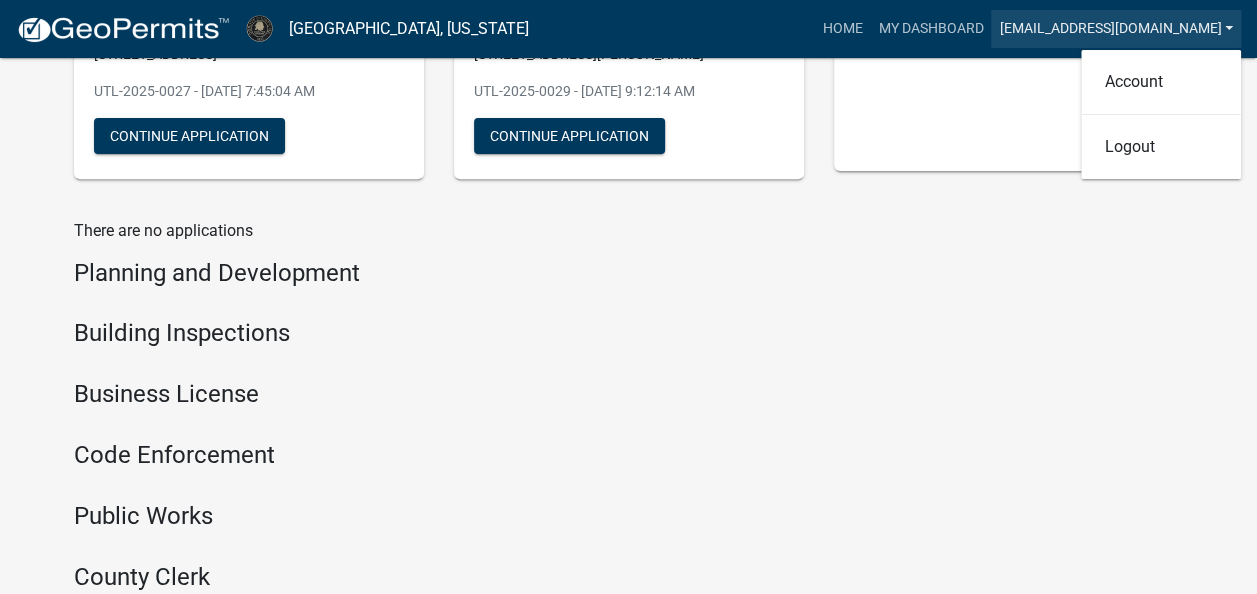 click on "[EMAIL_ADDRESS][DOMAIN_NAME]" at bounding box center (1116, 29) 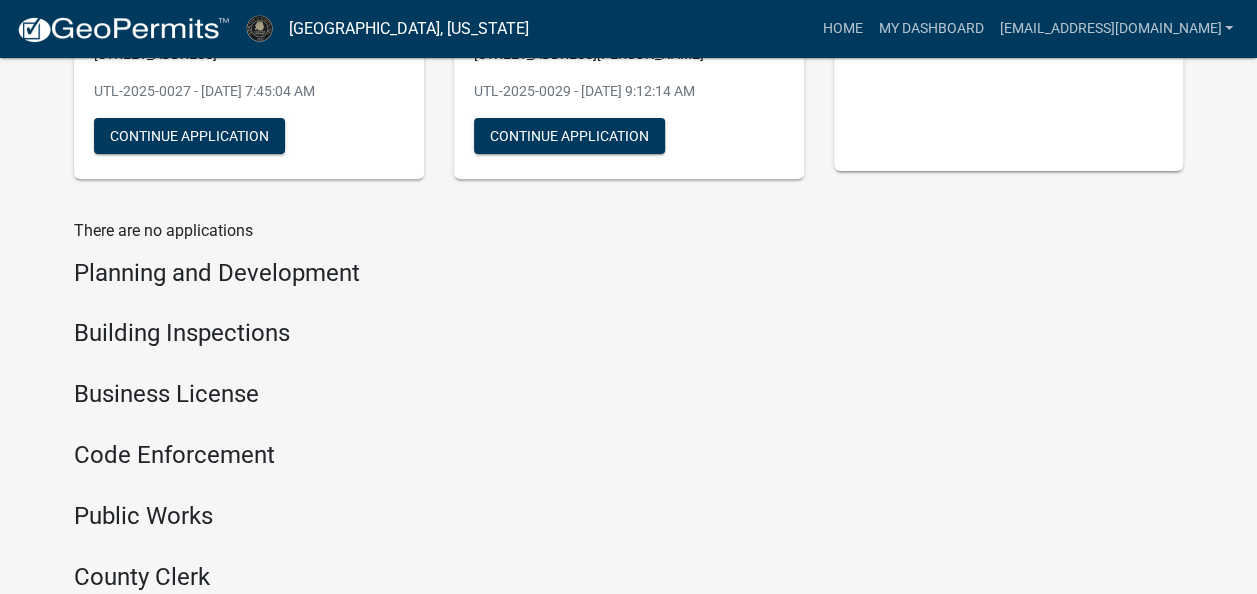 click on "Planning and Development" at bounding box center [439, 273] 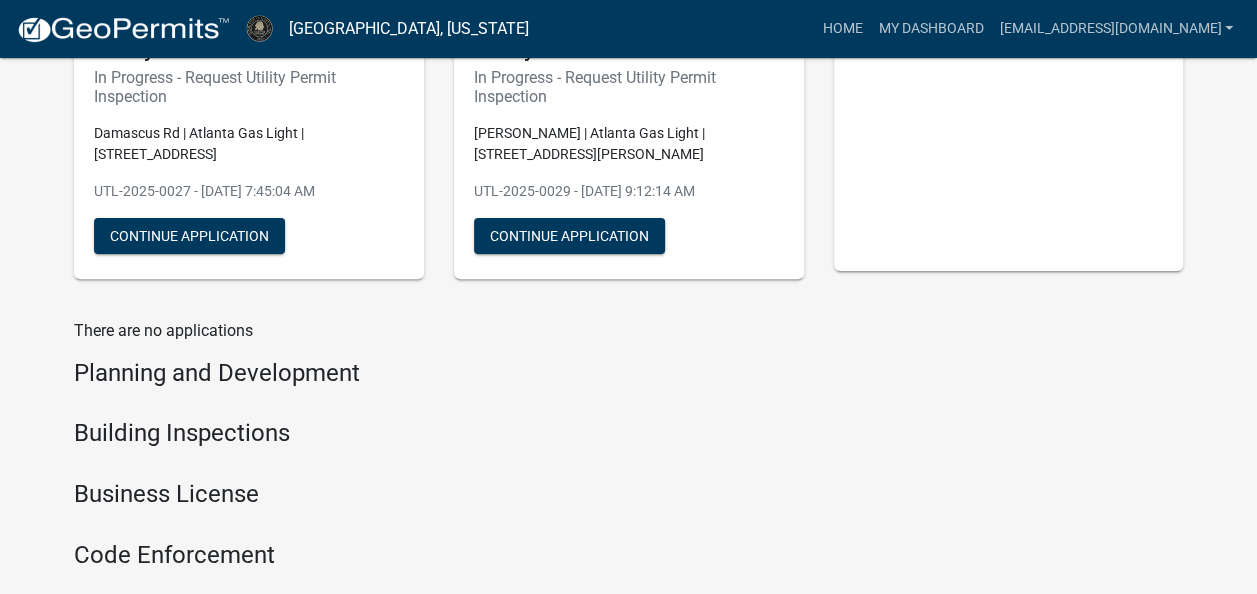 scroll, scrollTop: 100, scrollLeft: 0, axis: vertical 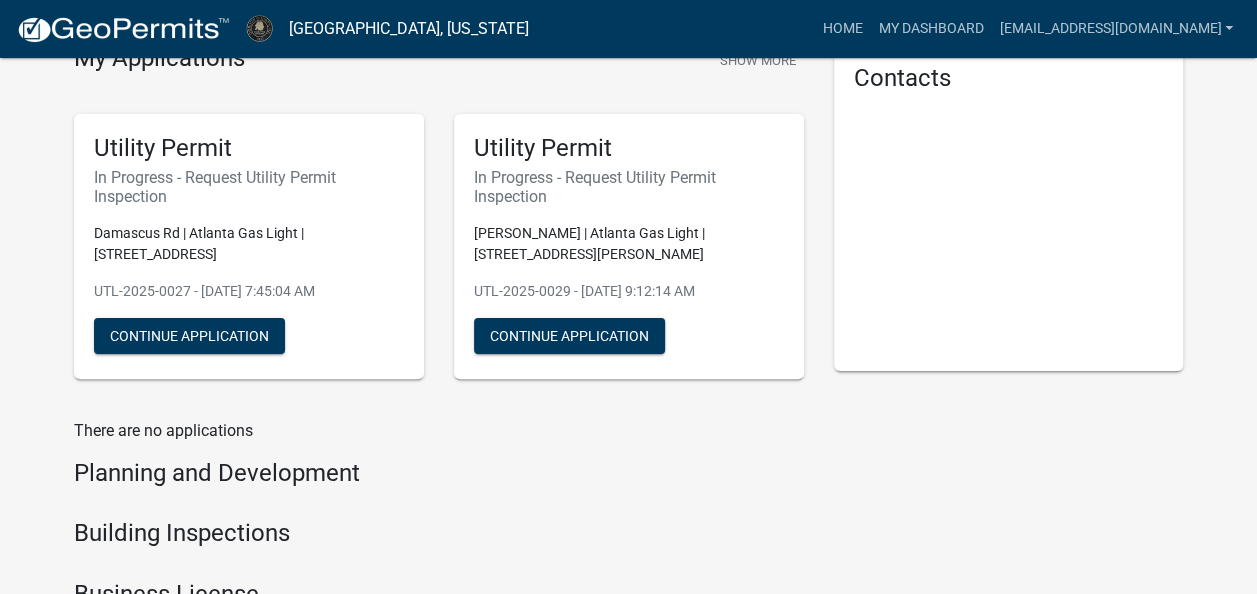 click on "Utility Permit" 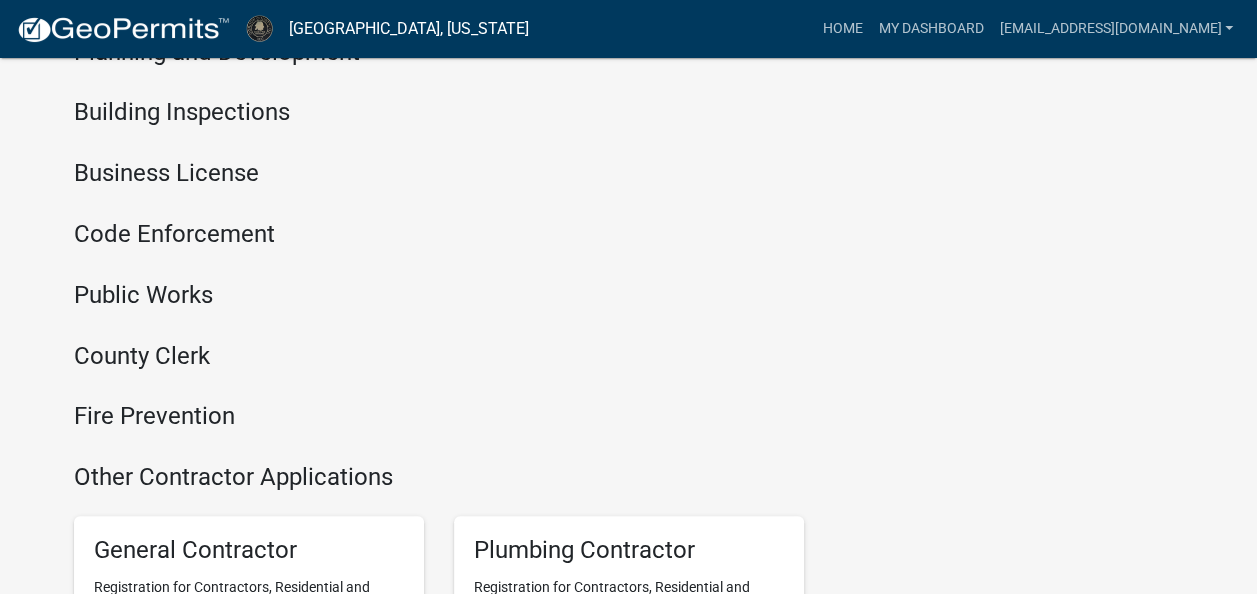 scroll, scrollTop: 421, scrollLeft: 0, axis: vertical 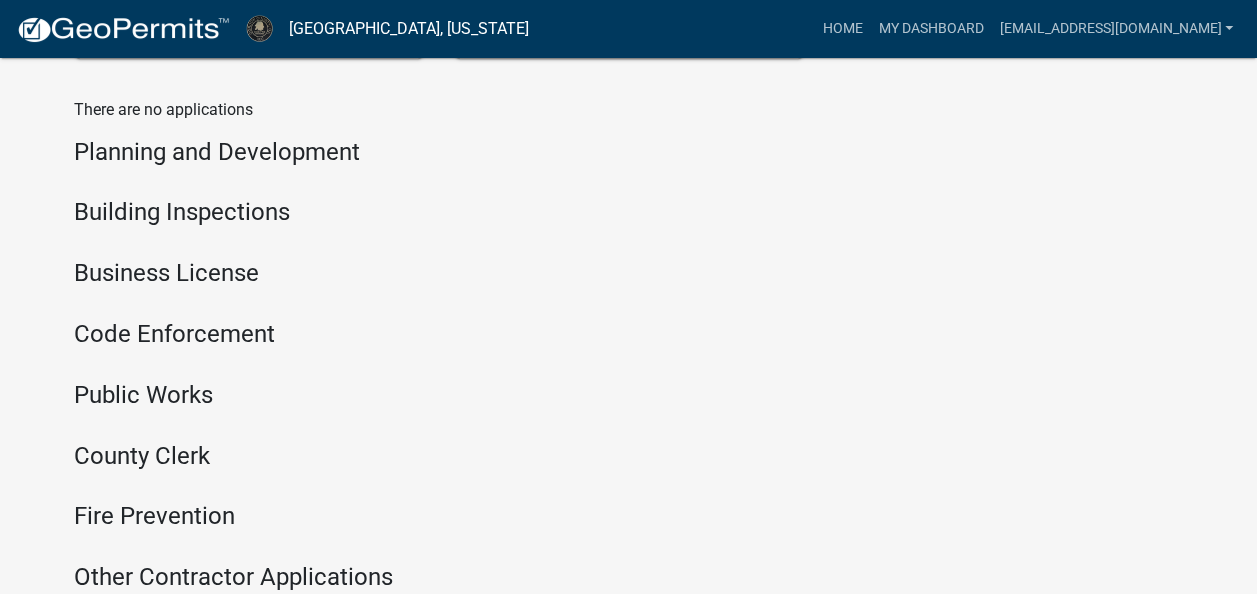 click on "Building Inspections" at bounding box center (439, 212) 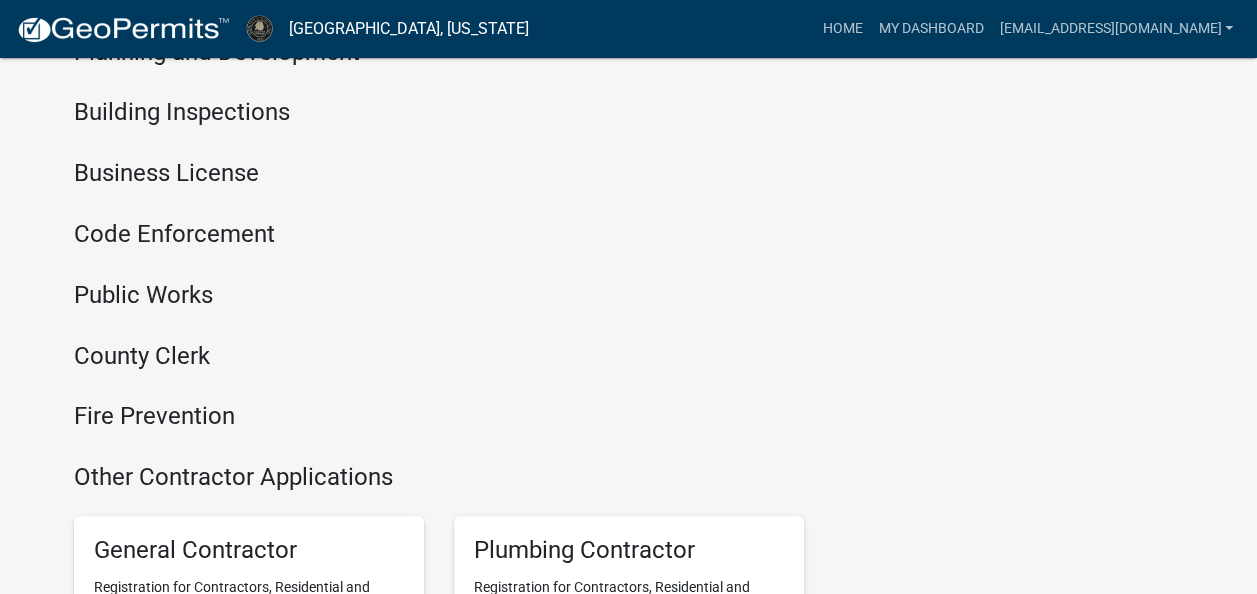 click on "Code Enforcement" at bounding box center (439, 234) 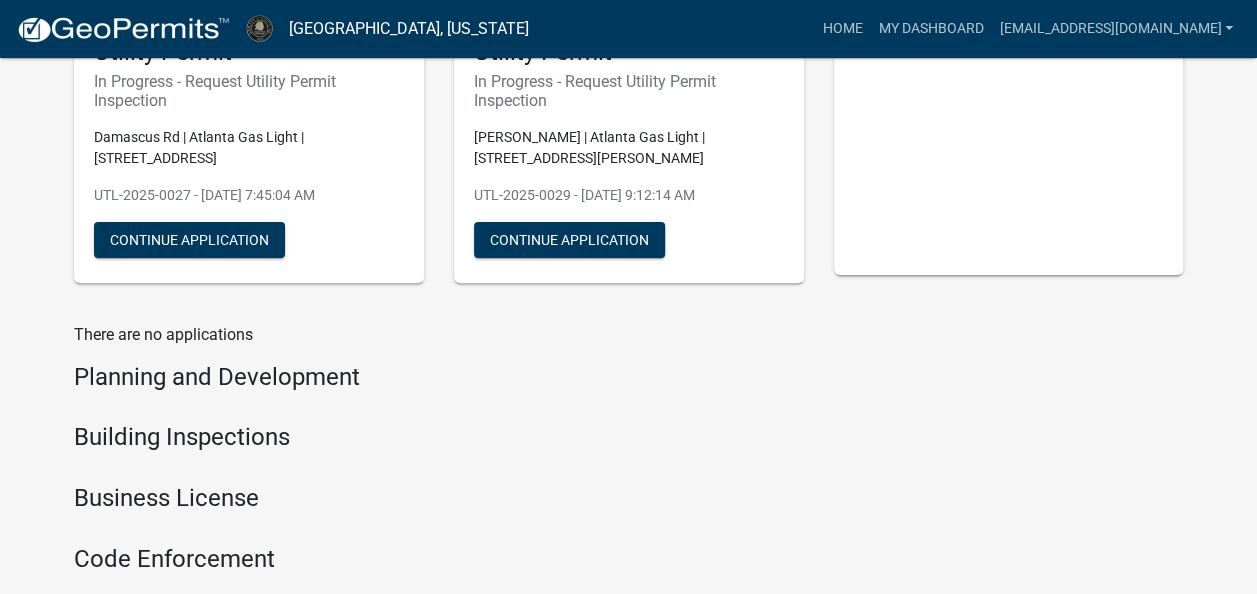 scroll, scrollTop: 121, scrollLeft: 0, axis: vertical 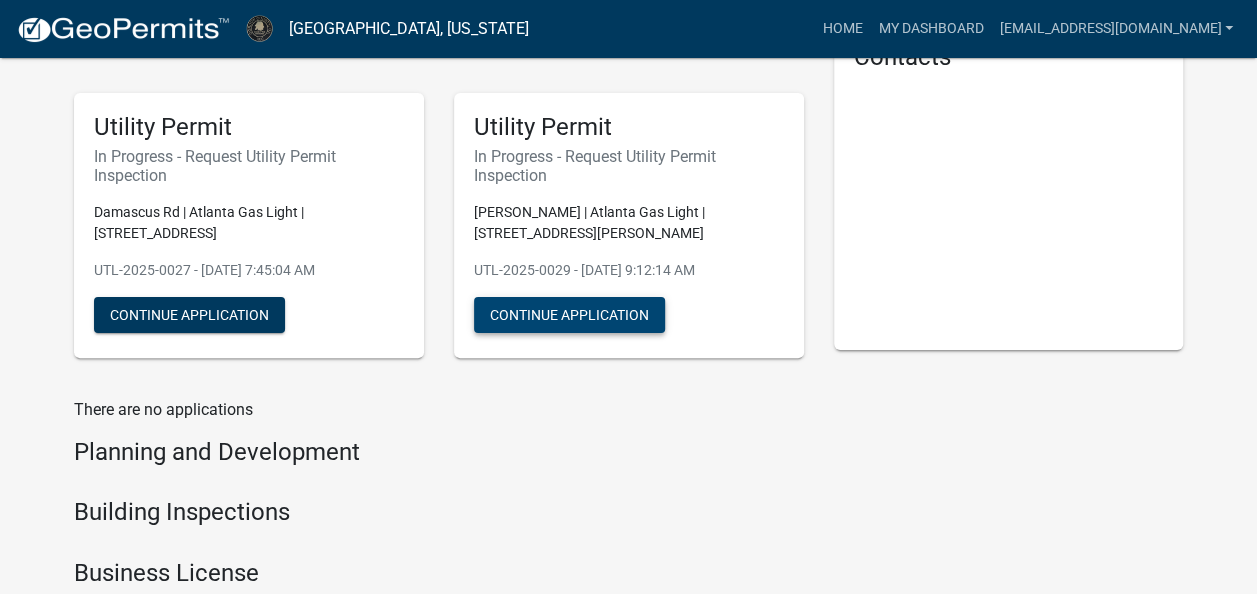 click on "Continue Application" 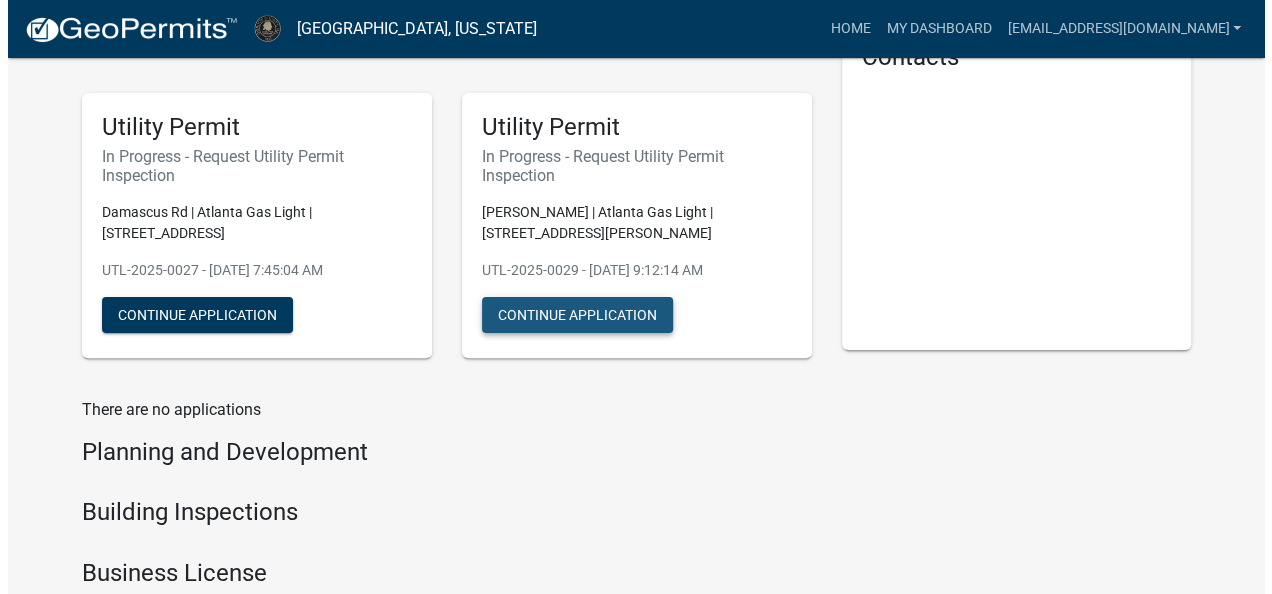 scroll, scrollTop: 0, scrollLeft: 0, axis: both 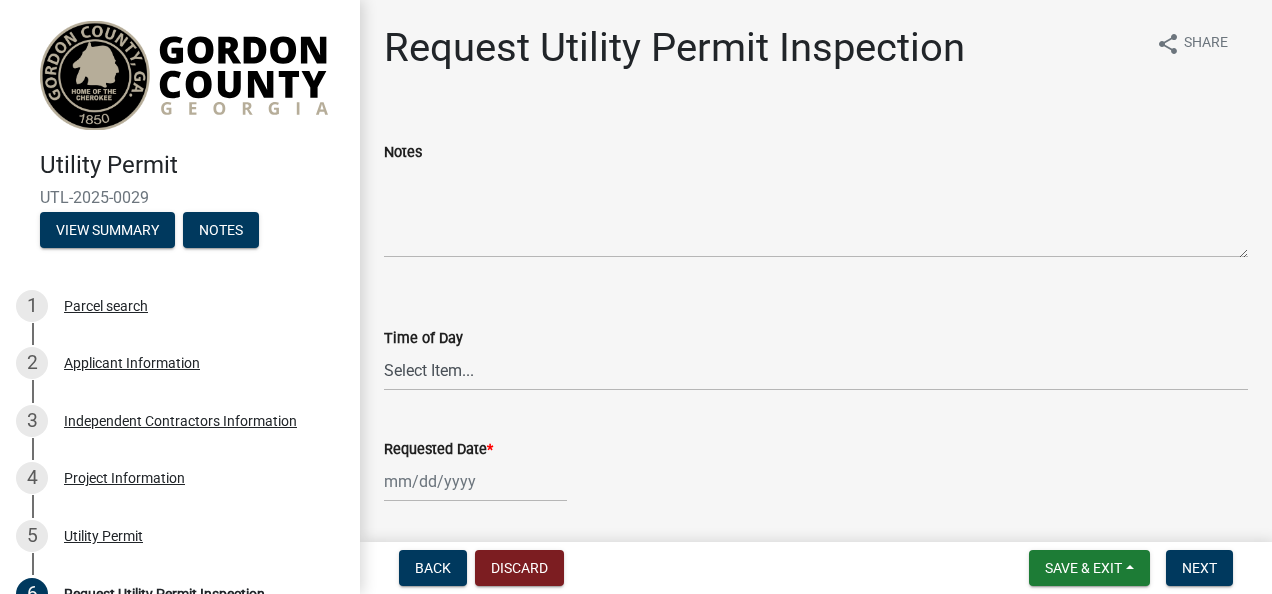 click at bounding box center (184, 75) 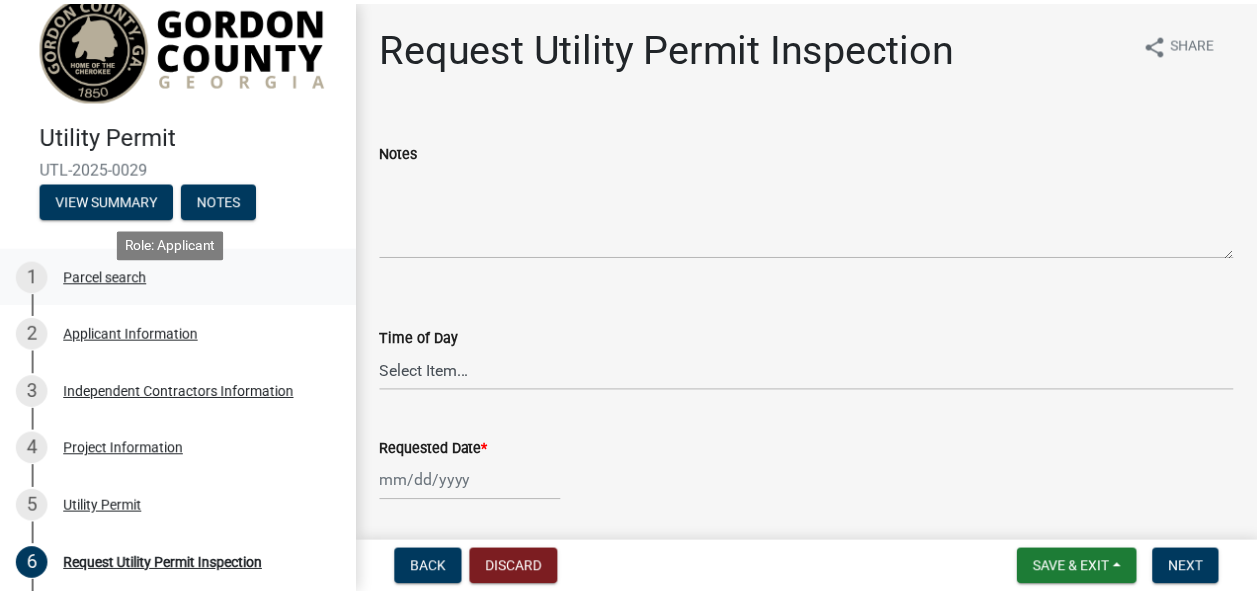 scroll, scrollTop: 0, scrollLeft: 0, axis: both 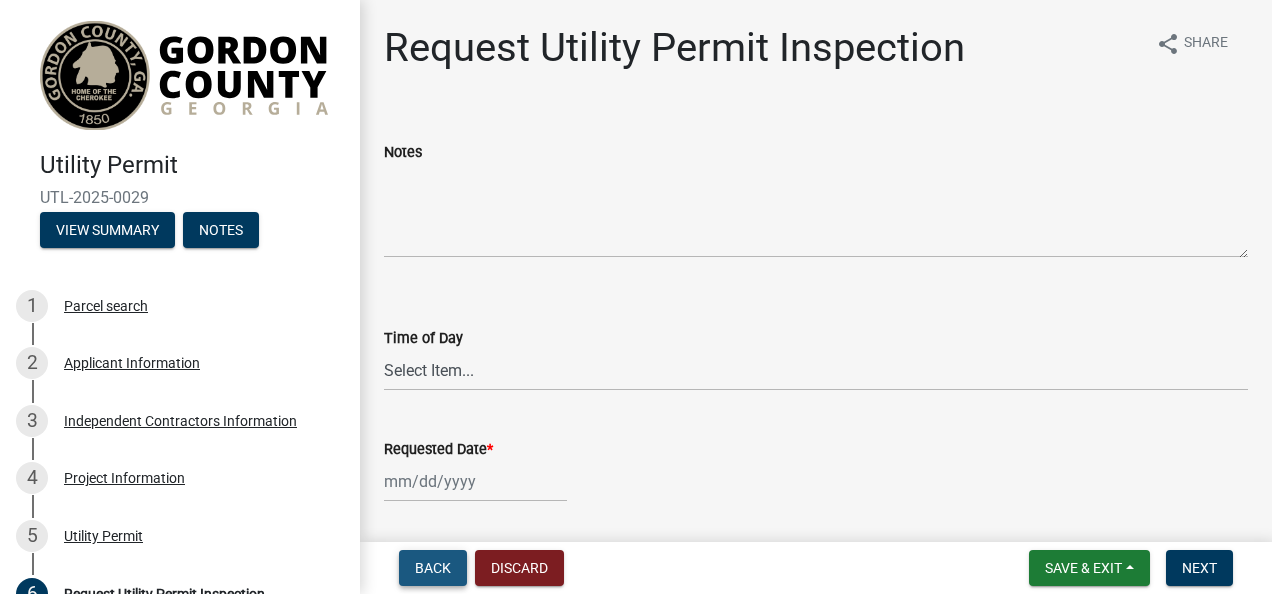 click on "Back" at bounding box center [433, 568] 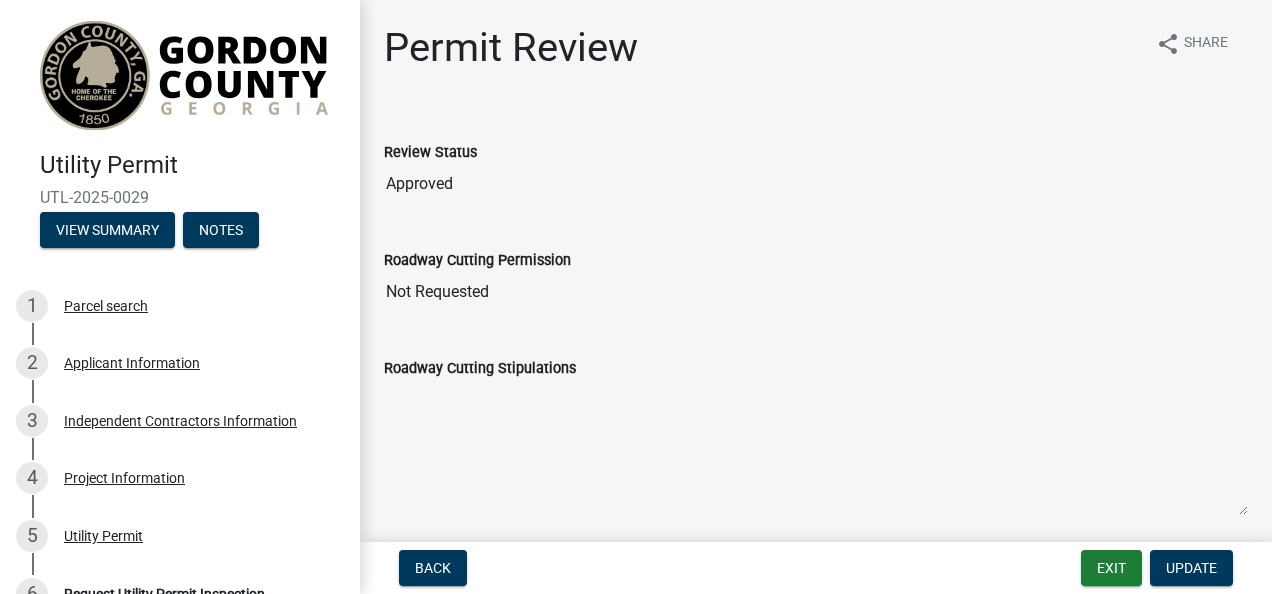 click at bounding box center (184, 75) 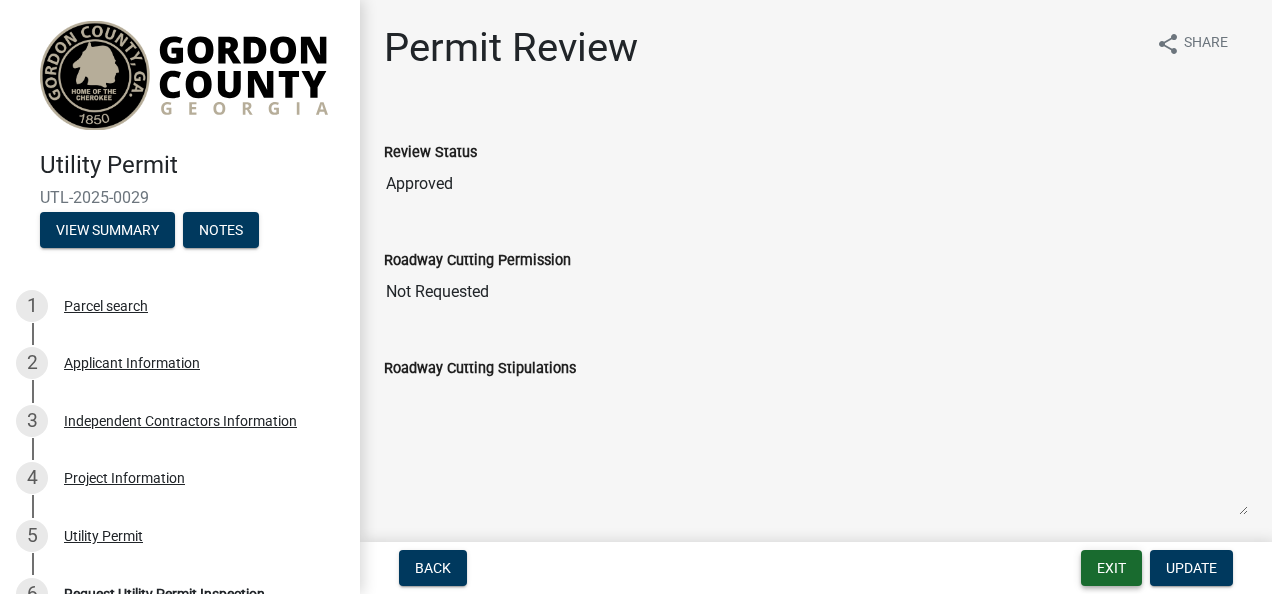 click on "Exit" at bounding box center [1111, 568] 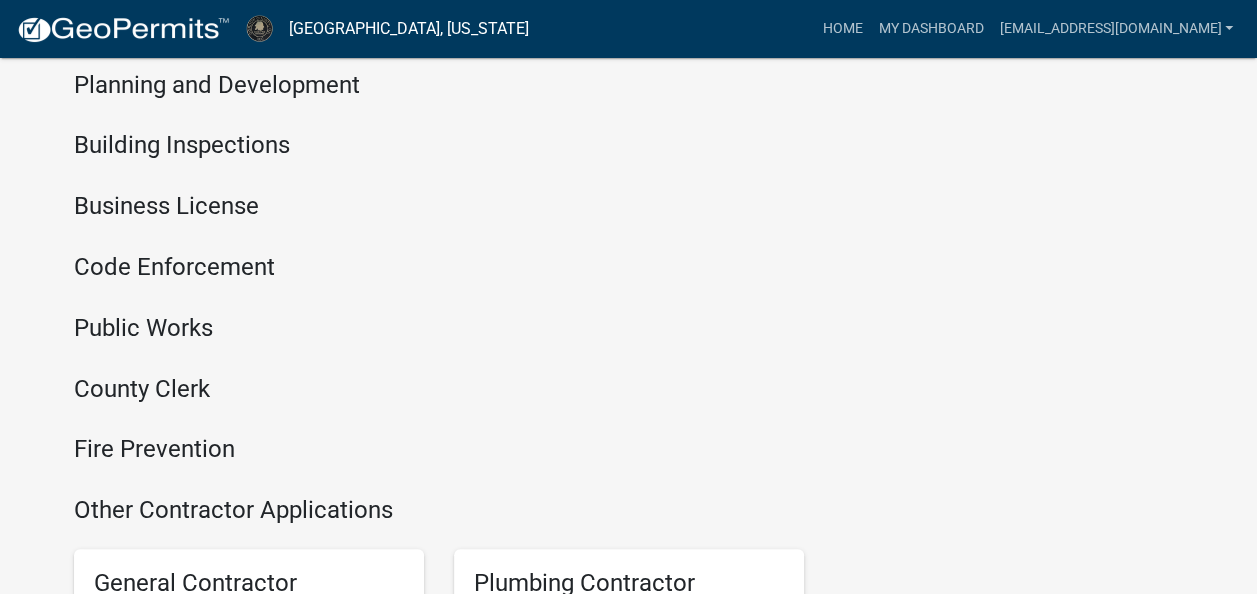 scroll, scrollTop: 400, scrollLeft: 0, axis: vertical 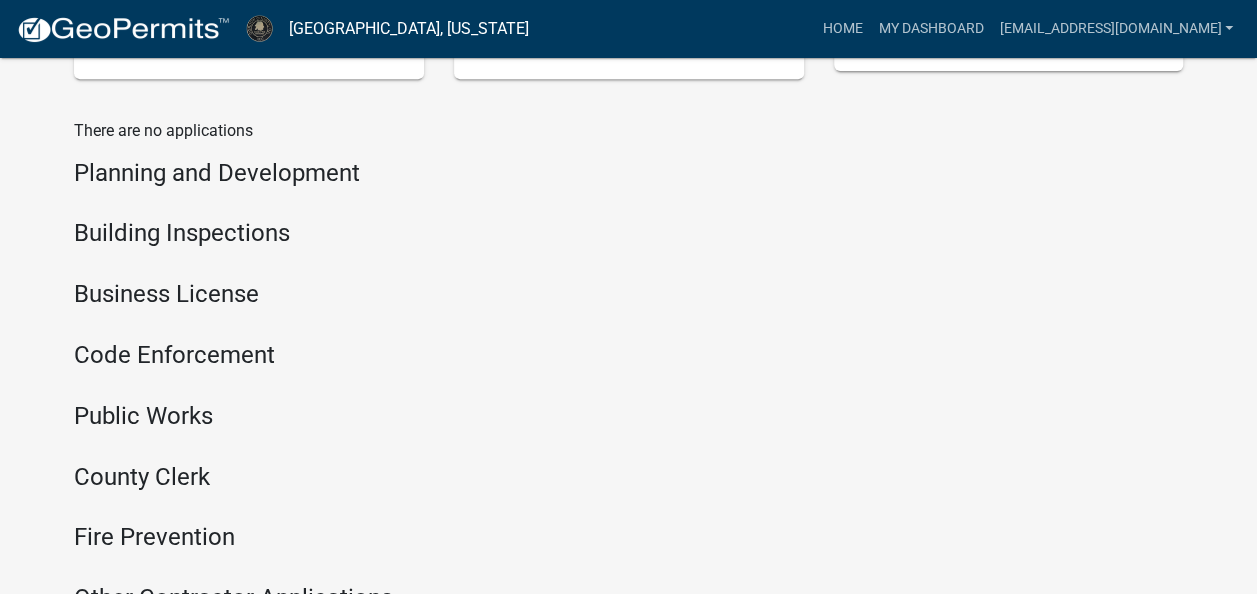 click on "Building Inspections" at bounding box center (439, 233) 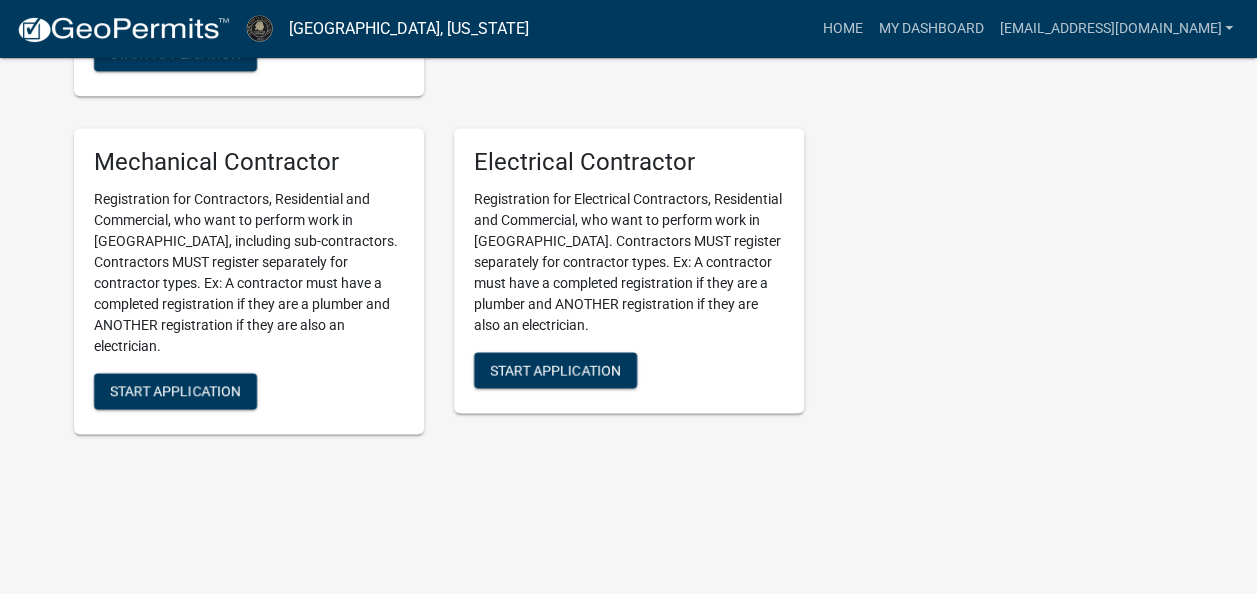 scroll, scrollTop: 1321, scrollLeft: 0, axis: vertical 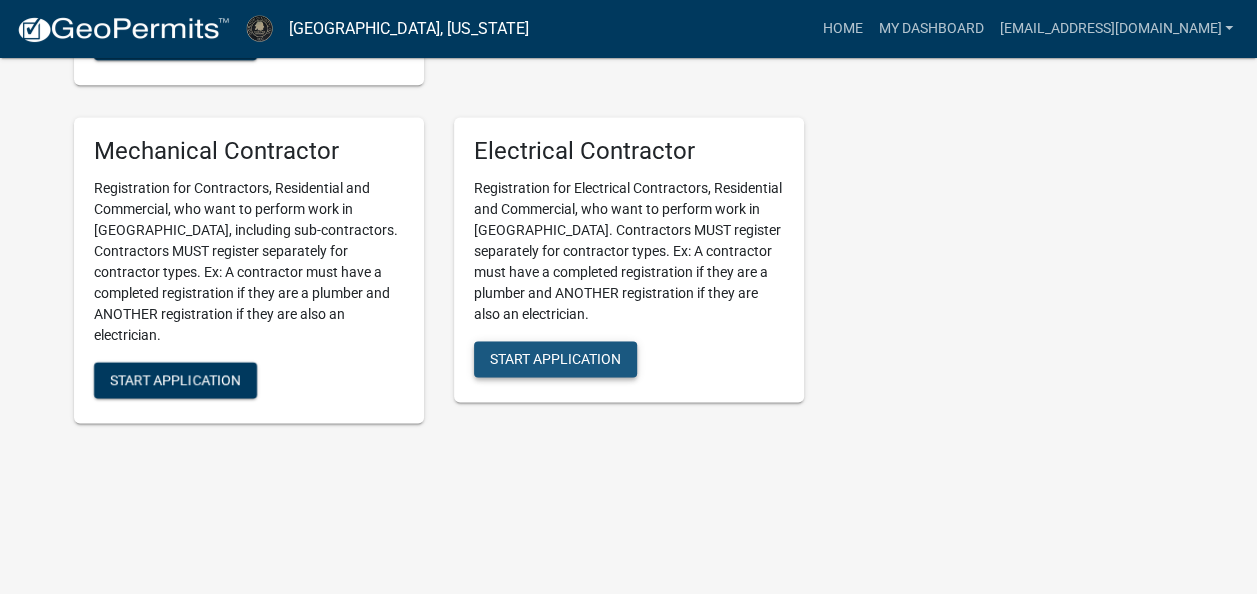 click on "Start Application" 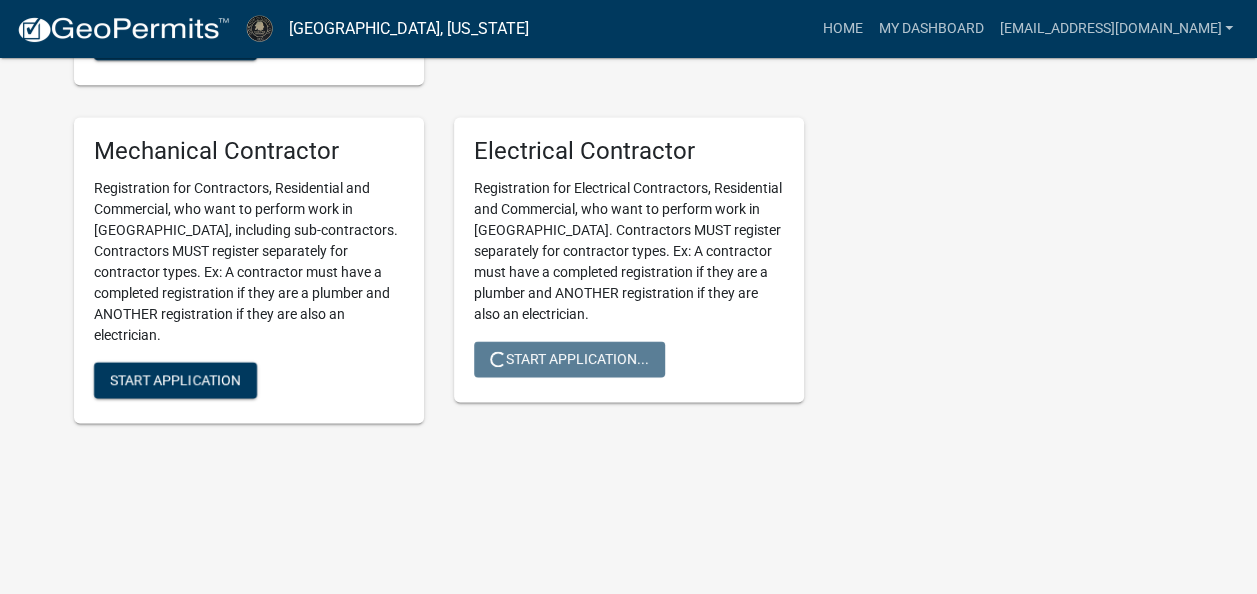 scroll, scrollTop: 0, scrollLeft: 0, axis: both 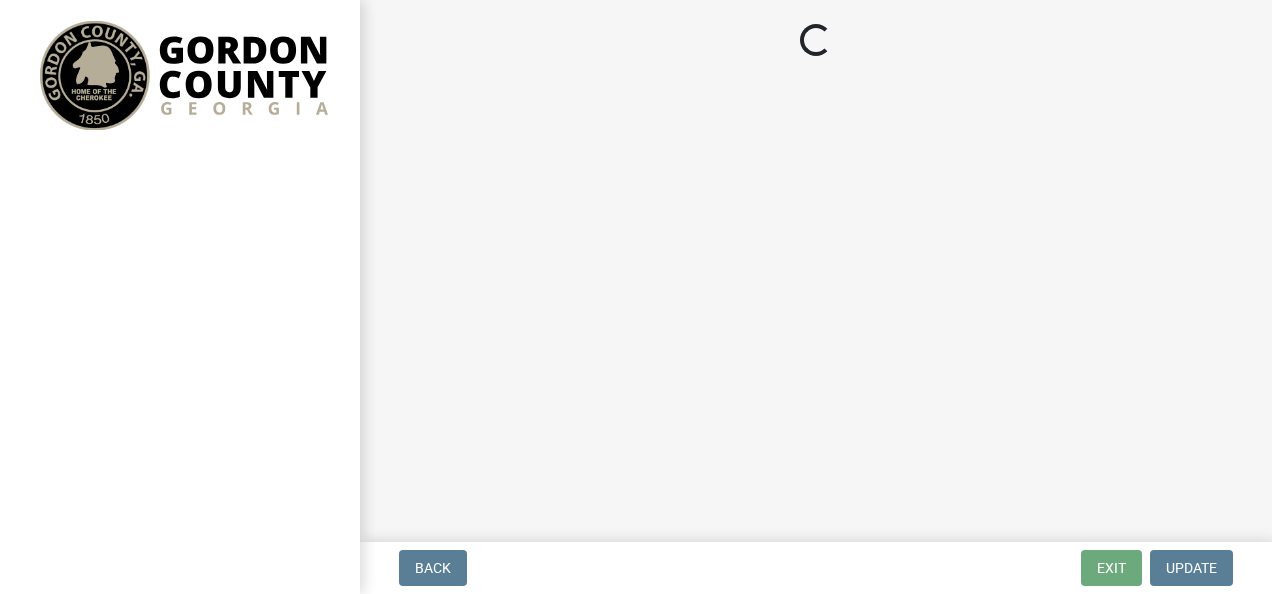 select on "GA" 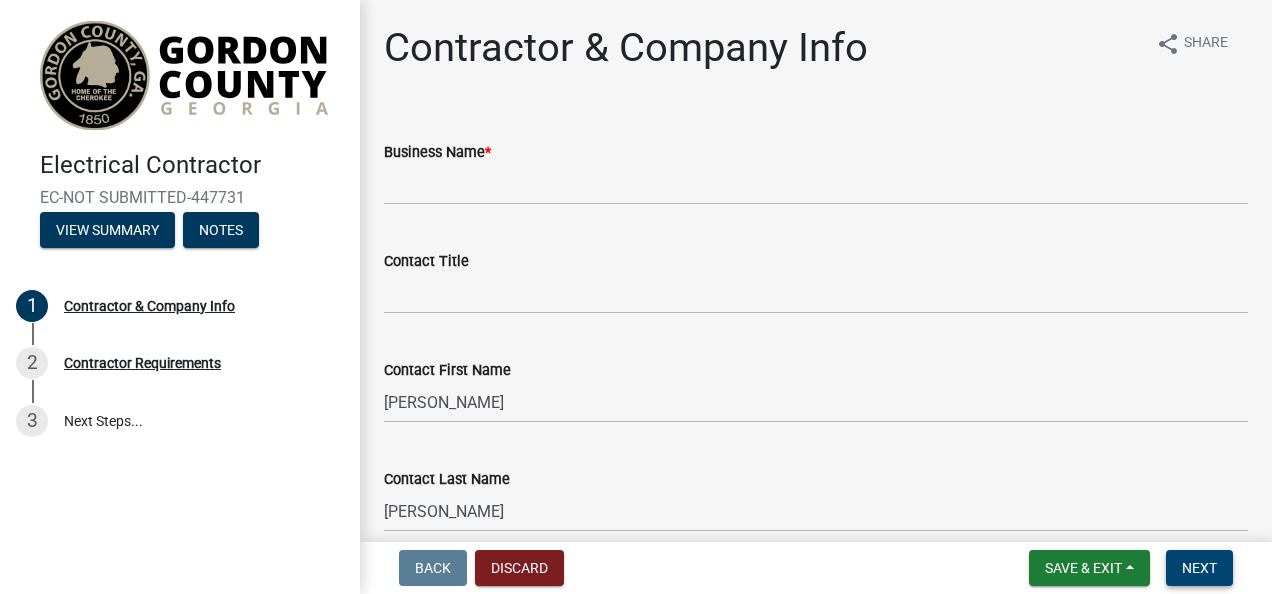 click on "Next" at bounding box center [1199, 568] 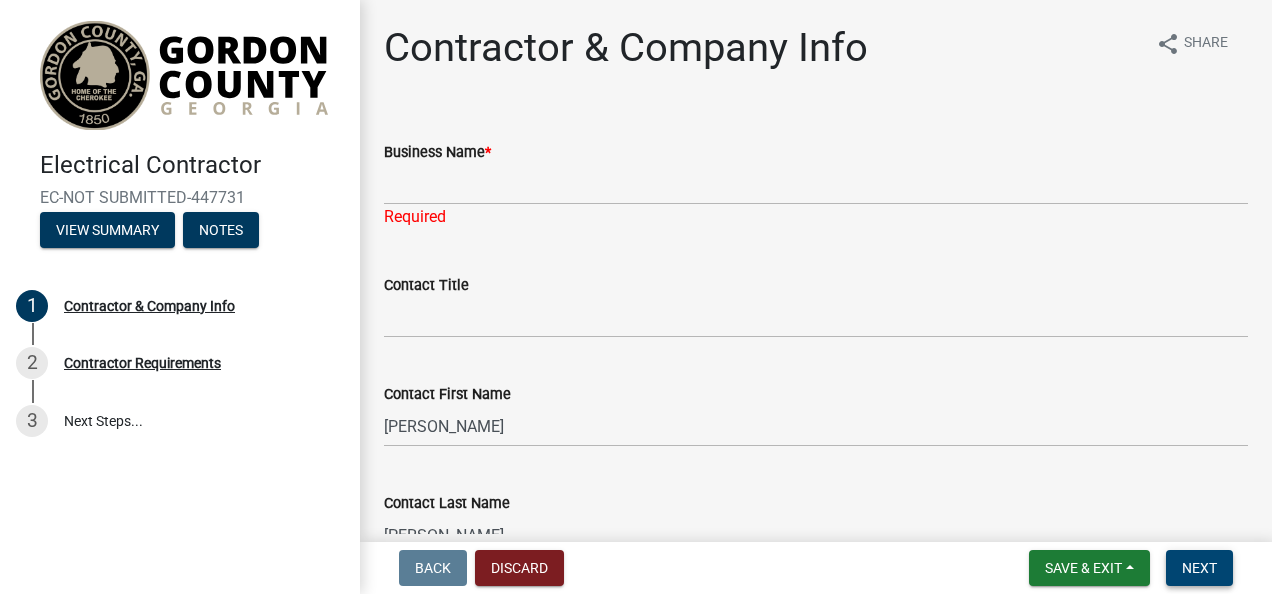 click on "Next" at bounding box center [1199, 568] 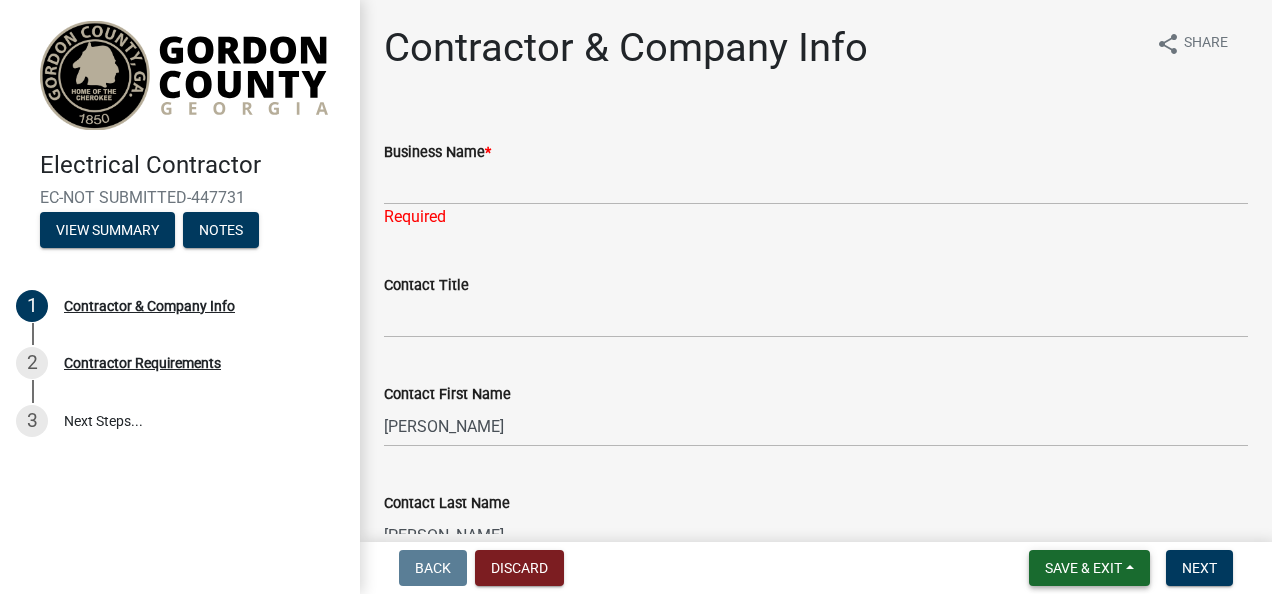 click on "Save & Exit" at bounding box center (1089, 568) 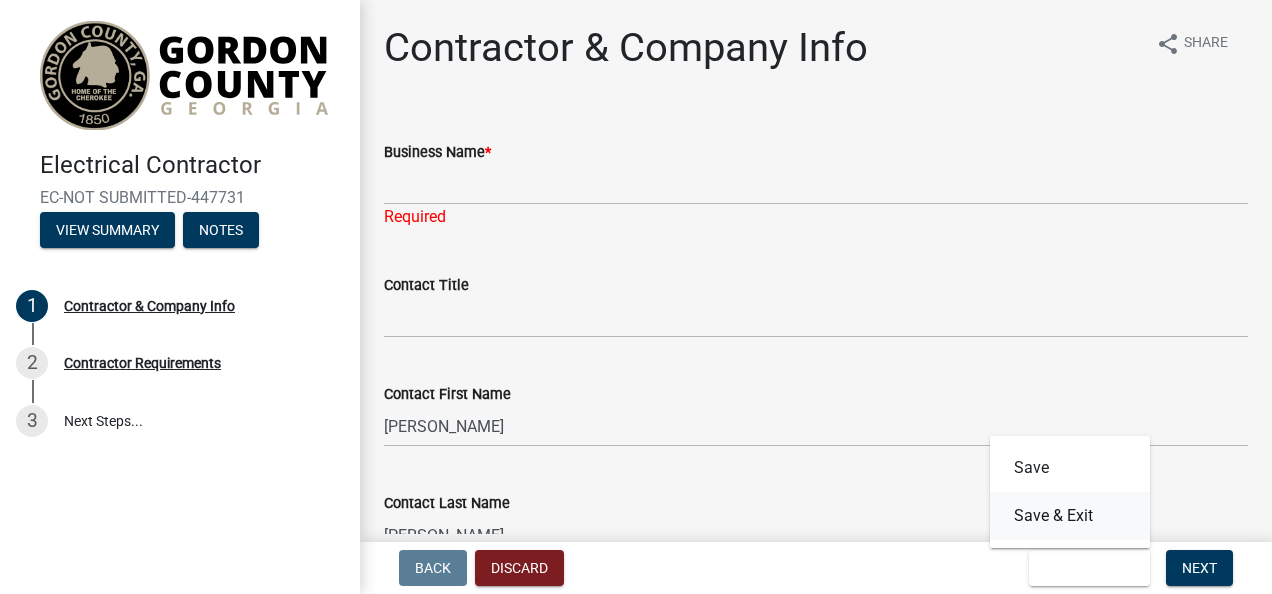click on "Save & Exit" at bounding box center [1070, 516] 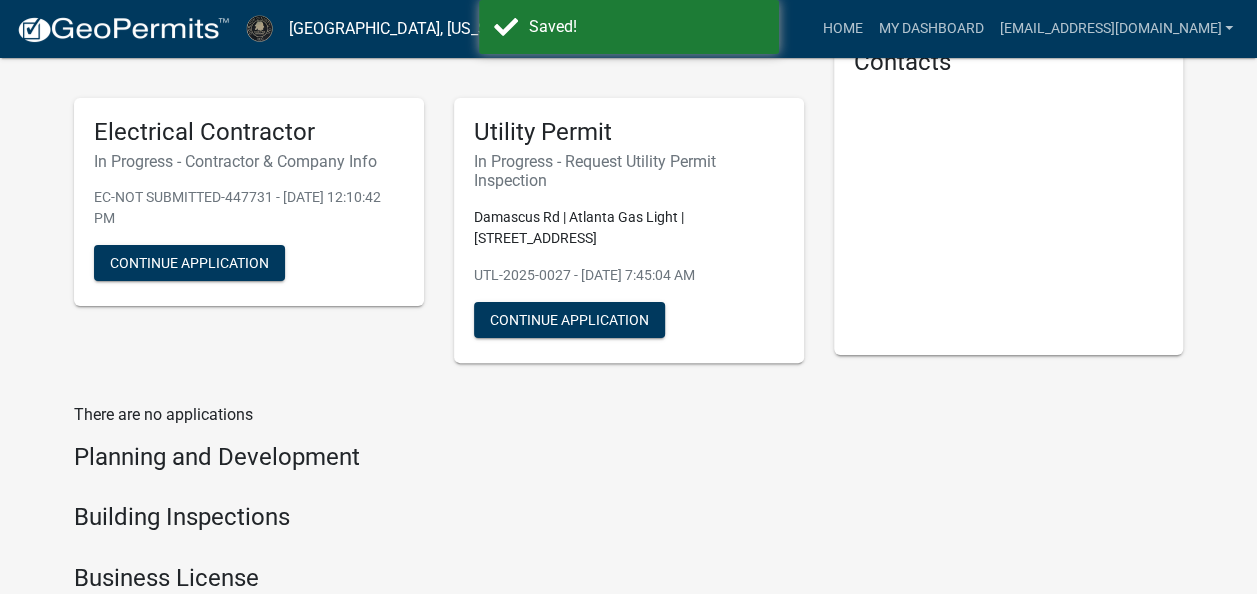 scroll, scrollTop: 0, scrollLeft: 0, axis: both 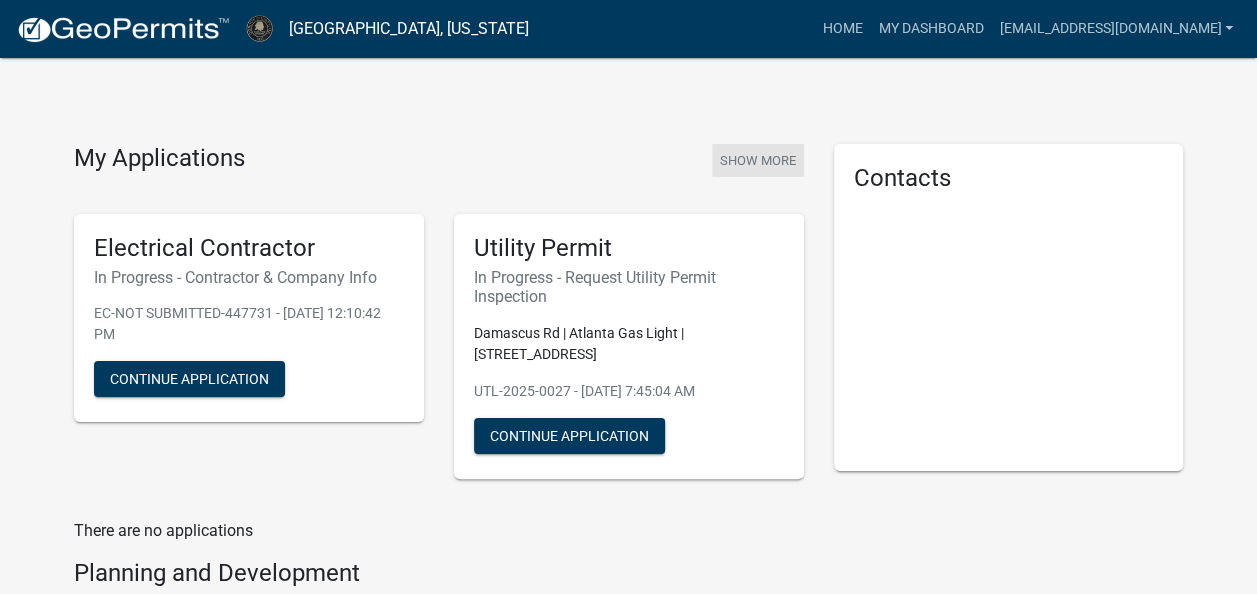 click on "Show More" 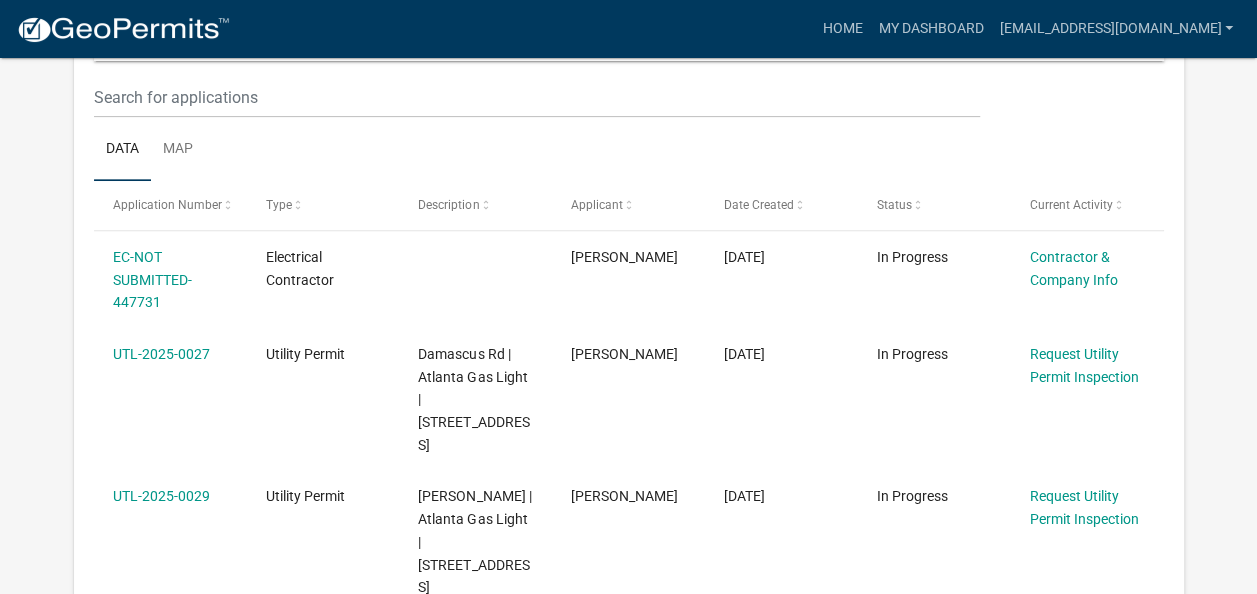scroll, scrollTop: 265, scrollLeft: 0, axis: vertical 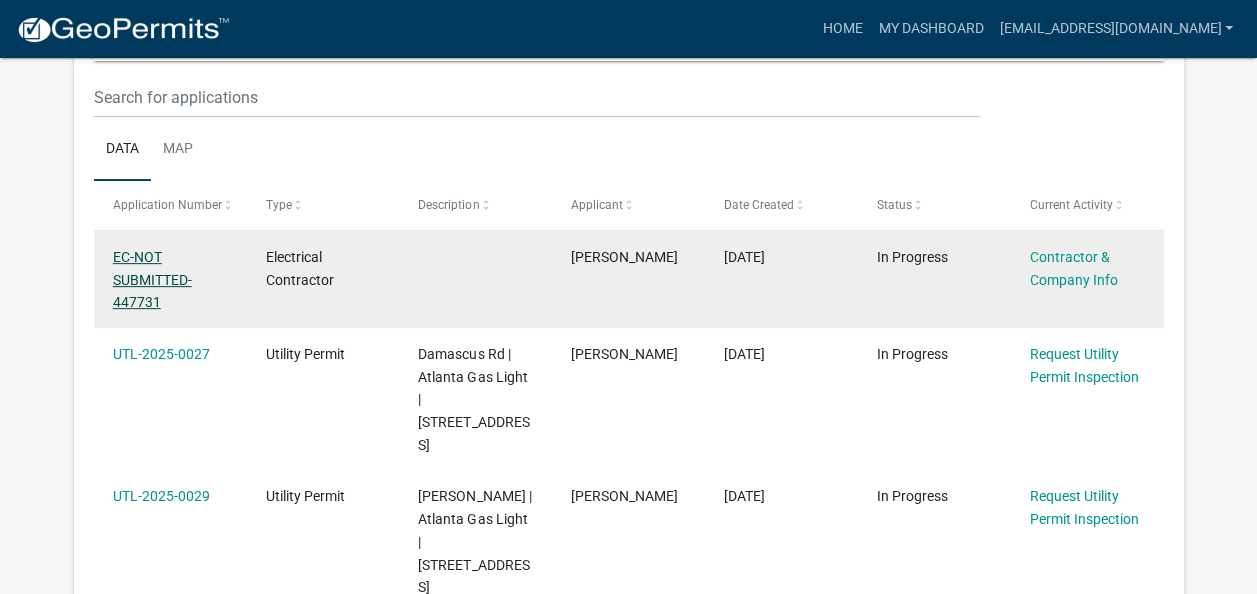 drag, startPoint x: 172, startPoint y: 278, endPoint x: 161, endPoint y: 278, distance: 11 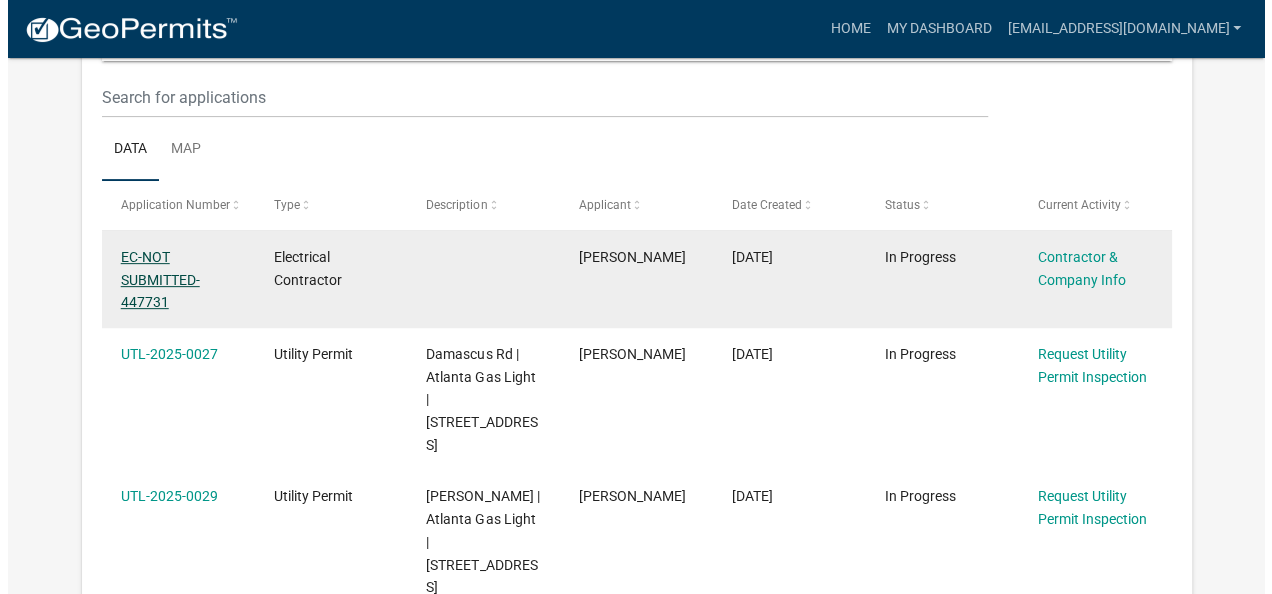 scroll, scrollTop: 0, scrollLeft: 0, axis: both 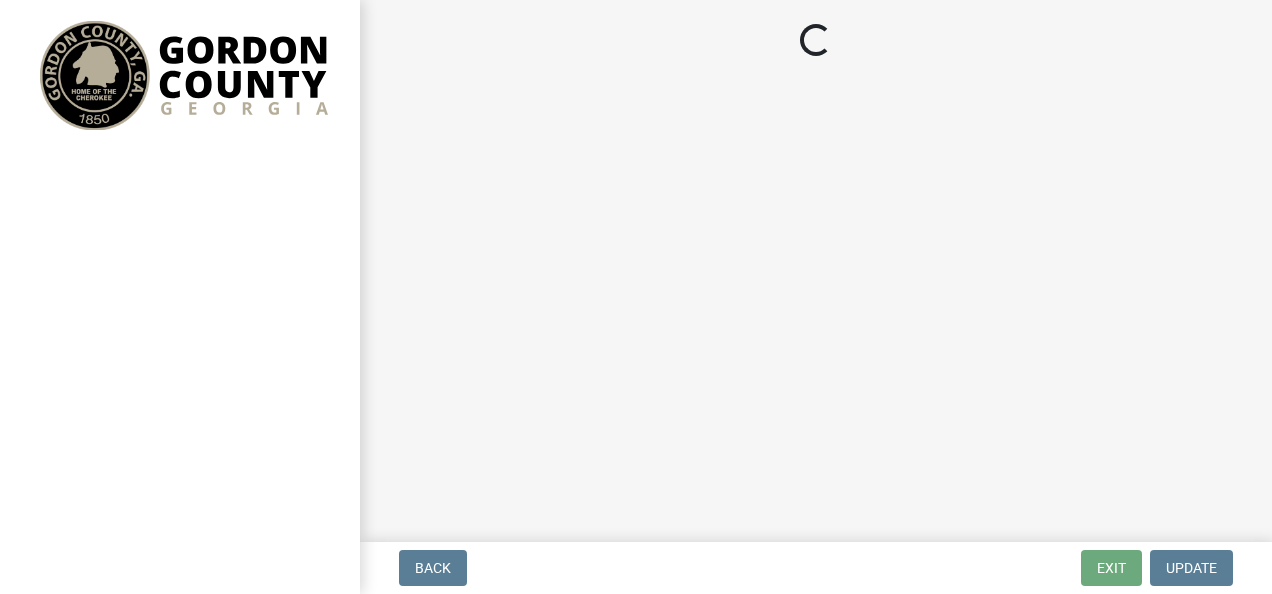 select on "GA" 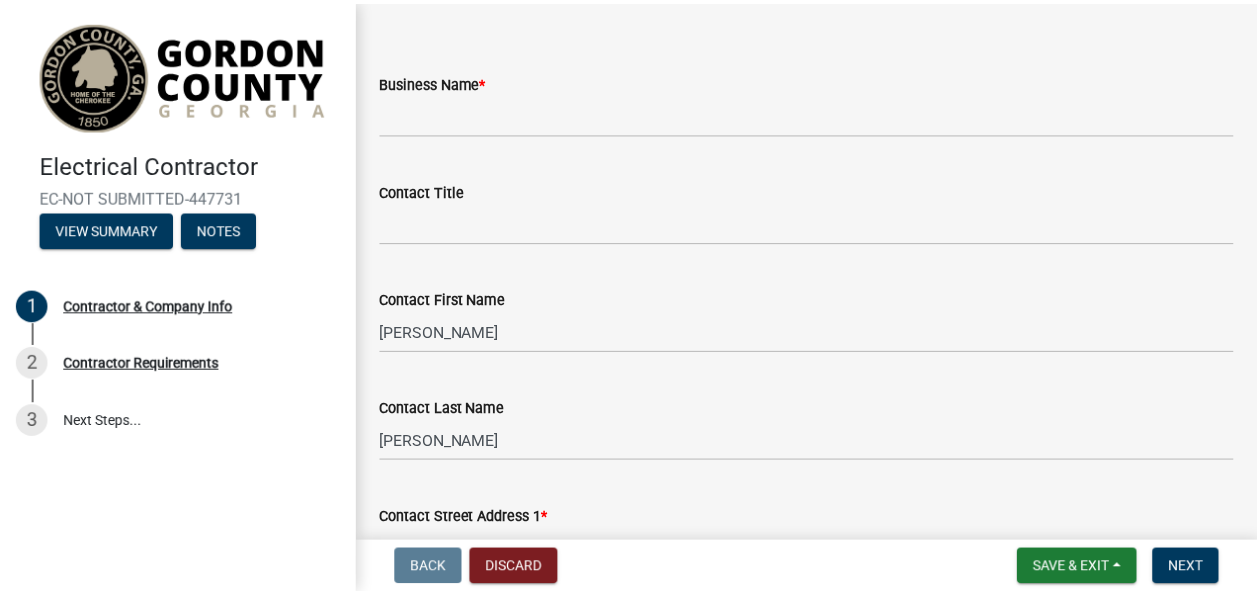scroll, scrollTop: 100, scrollLeft: 0, axis: vertical 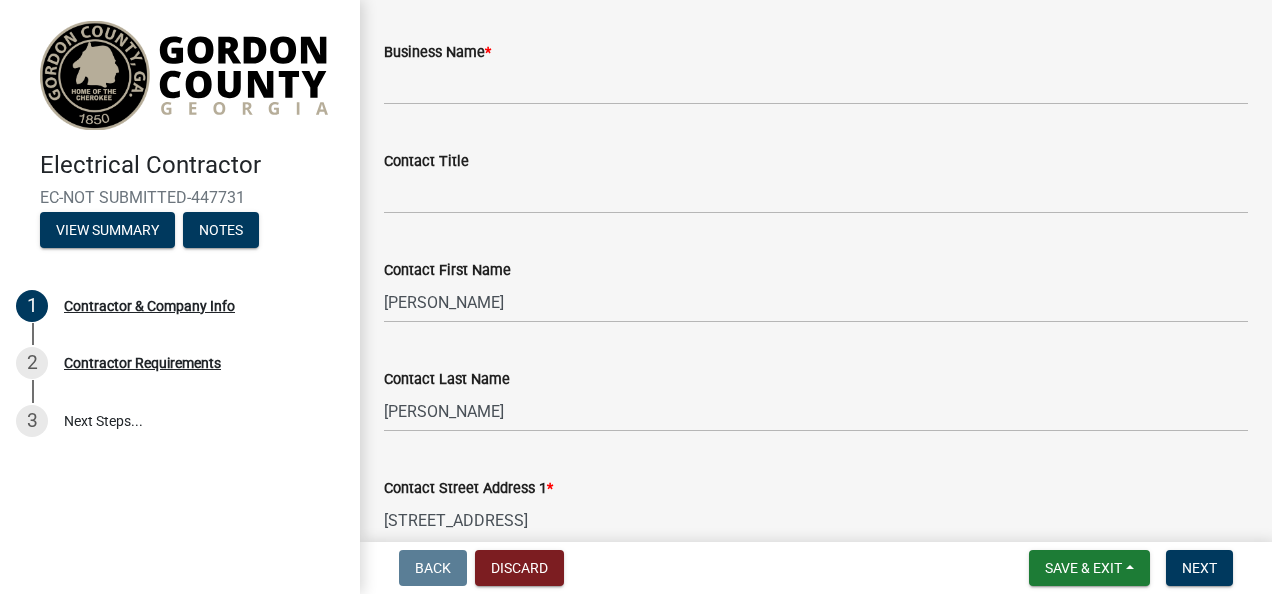 click on "Back  Discard   Save & Exit  Save  Save & Exit   Next" at bounding box center (816, 568) 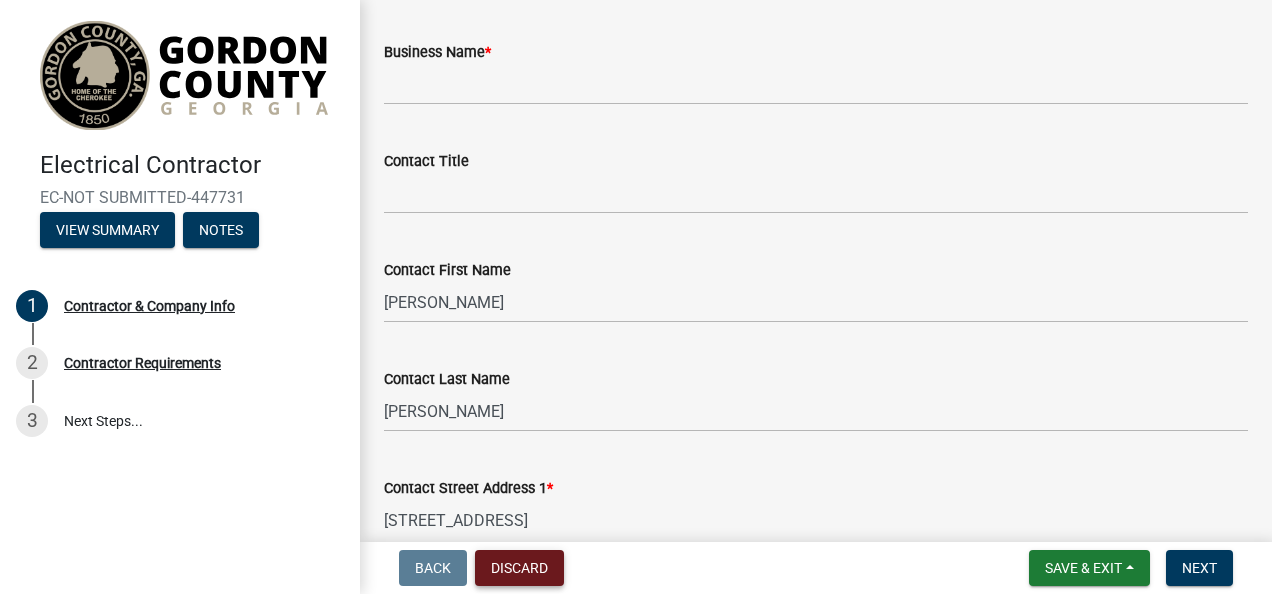 click on "Discard" at bounding box center (519, 568) 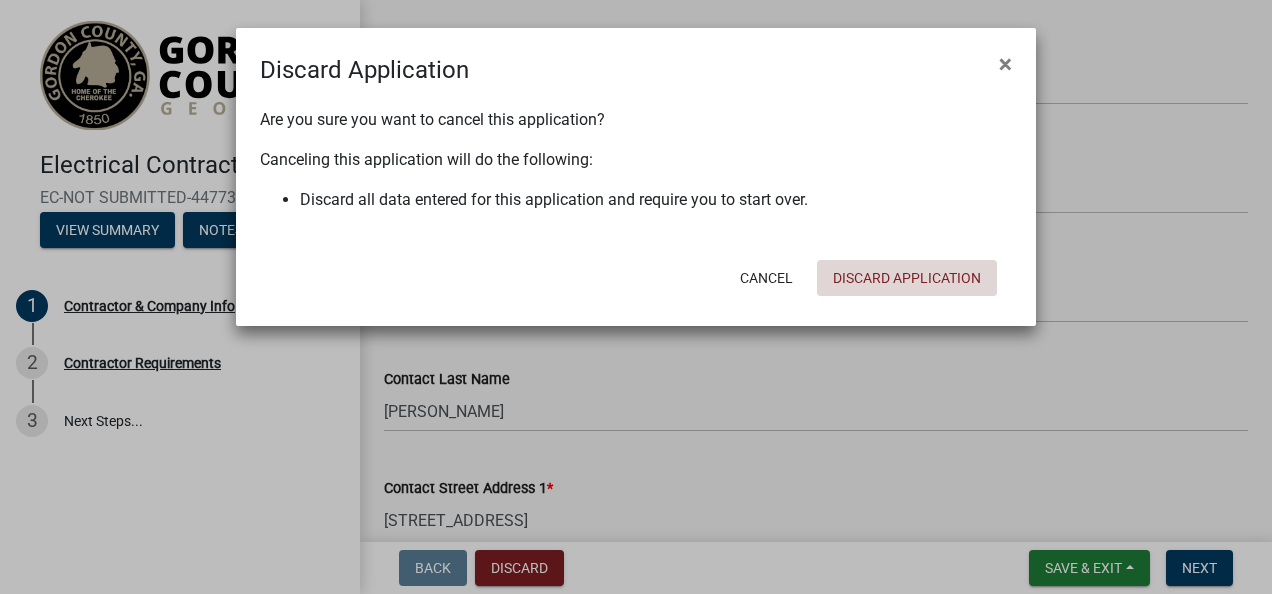 click on "Discard Application" 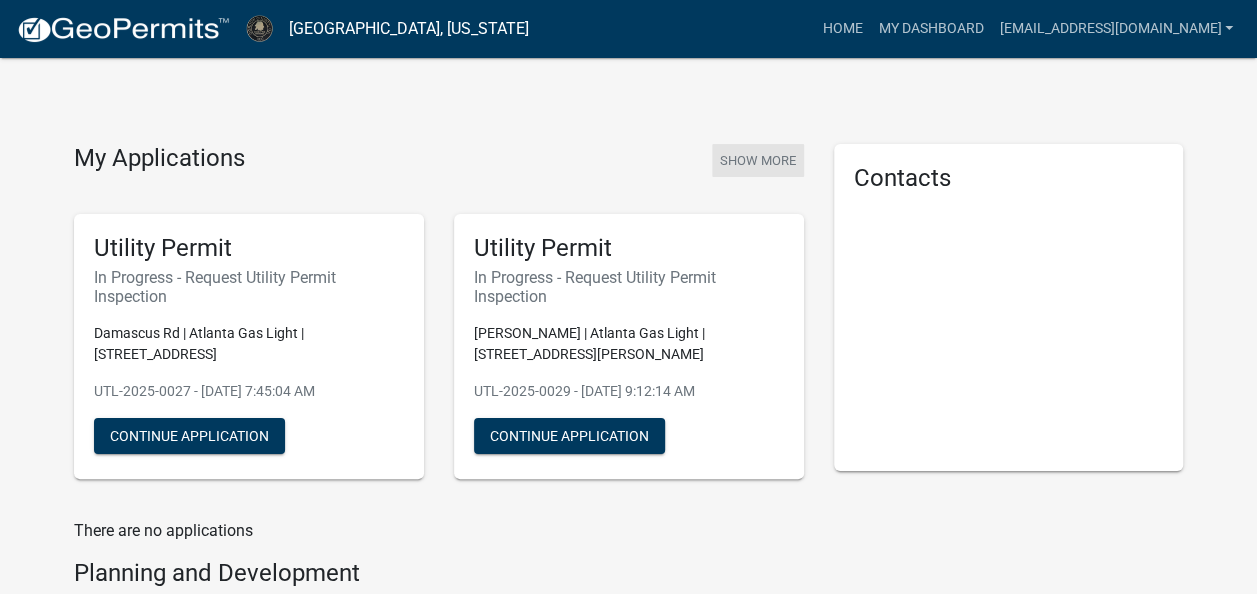 click on "Show More" 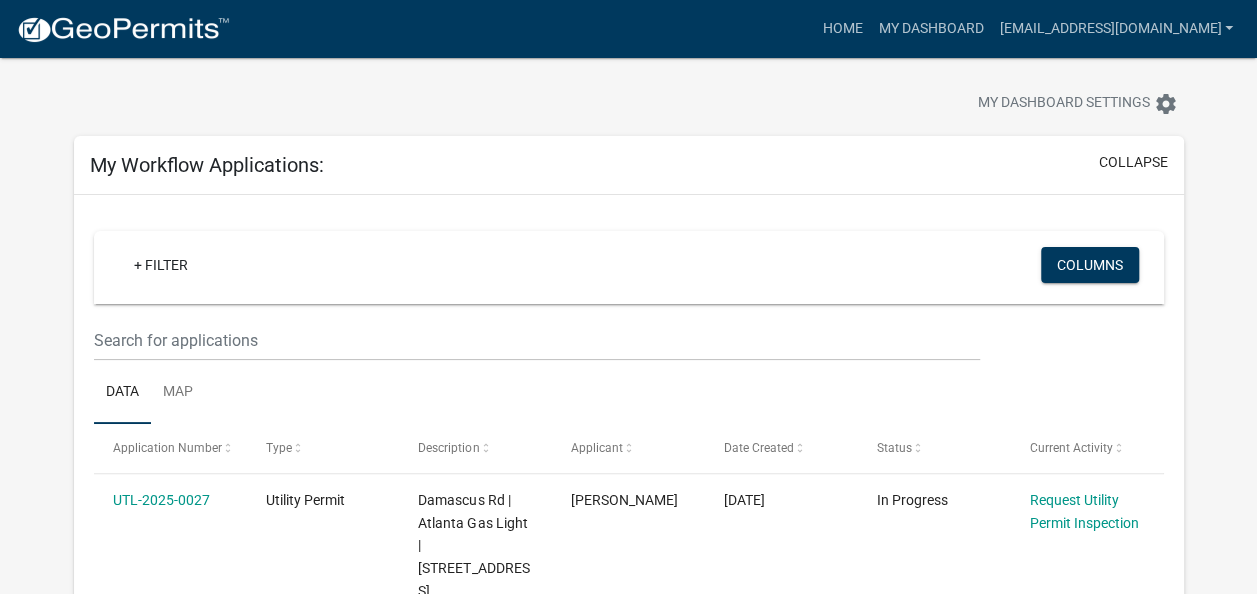 scroll, scrollTop: 0, scrollLeft: 0, axis: both 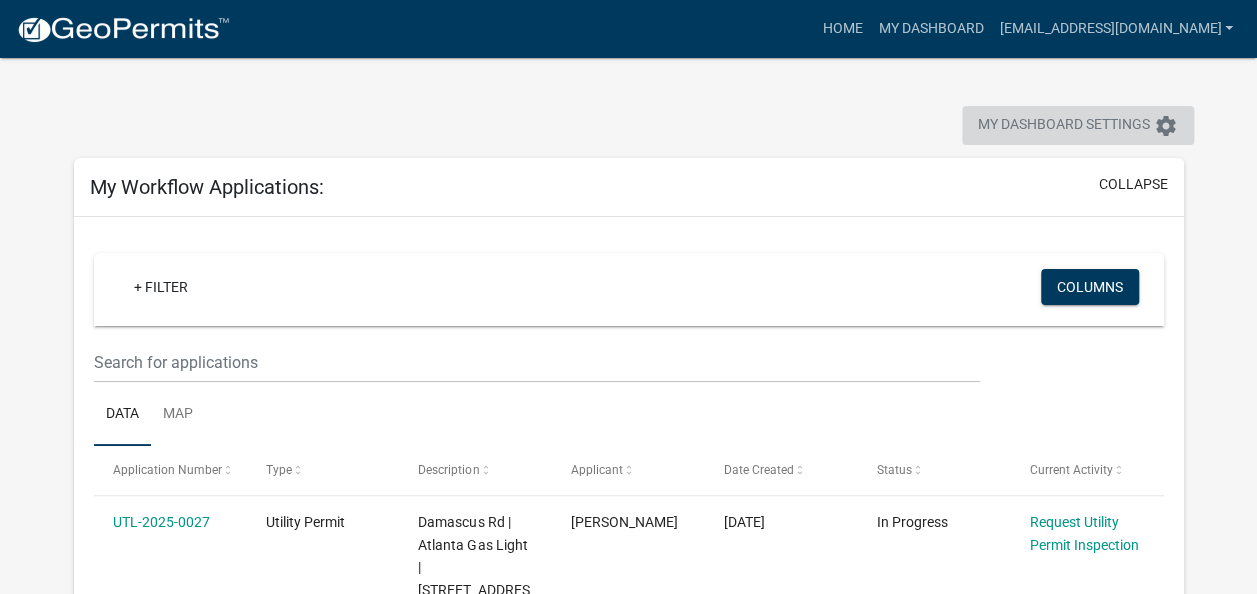 click on "settings" 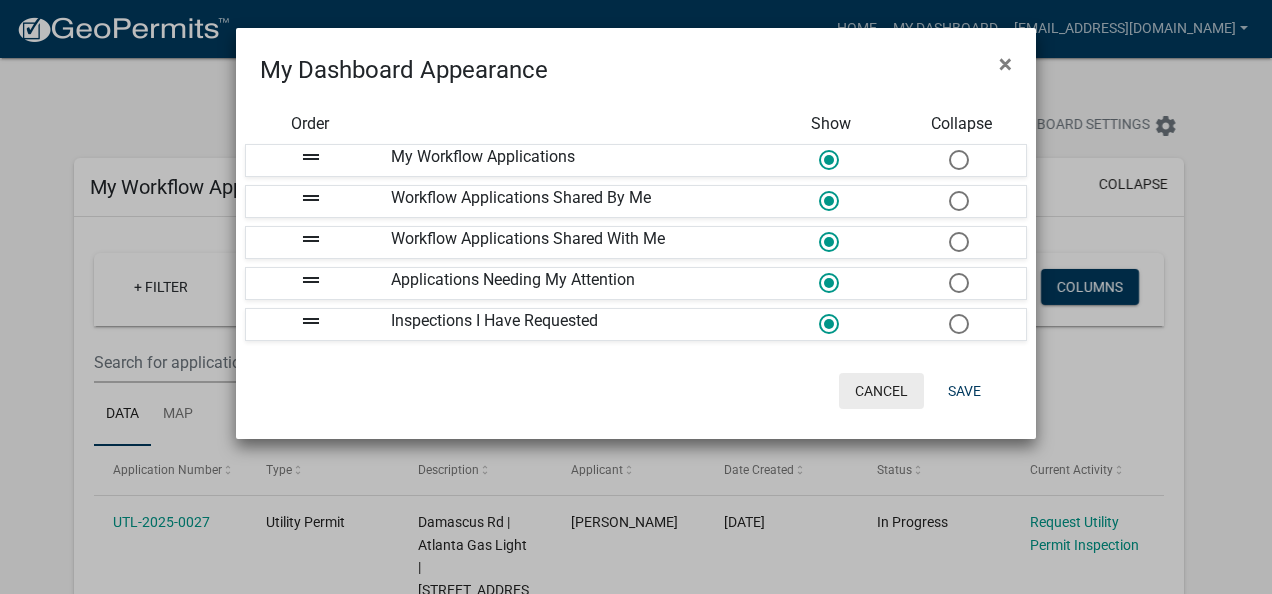click on "Cancel" 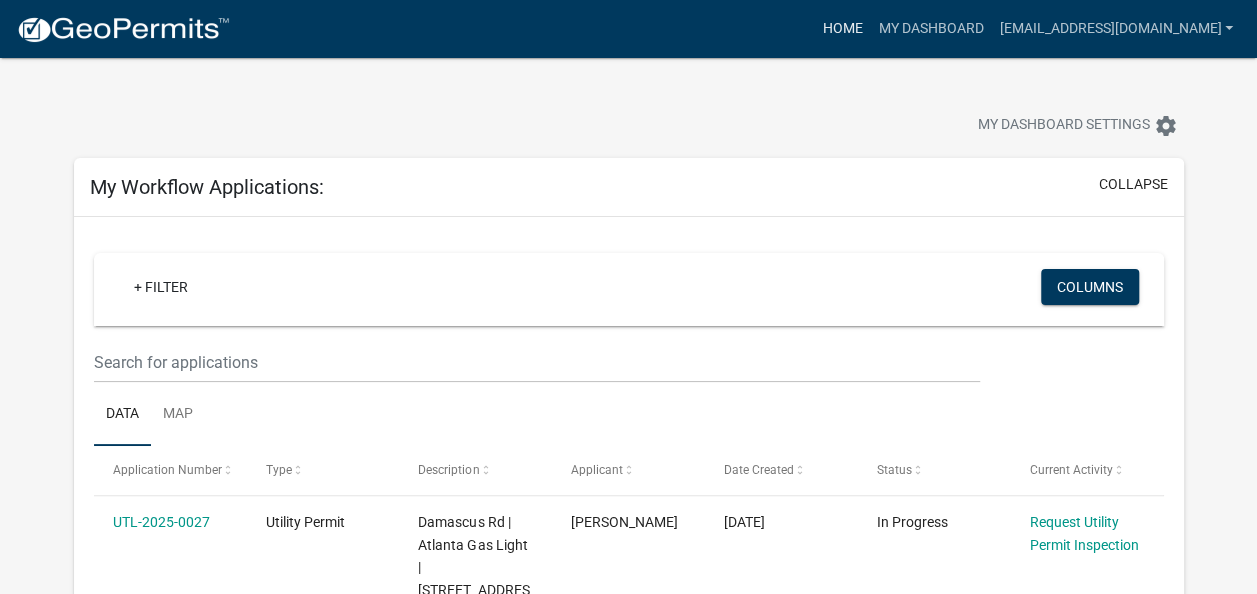 click on "Home" at bounding box center (842, 29) 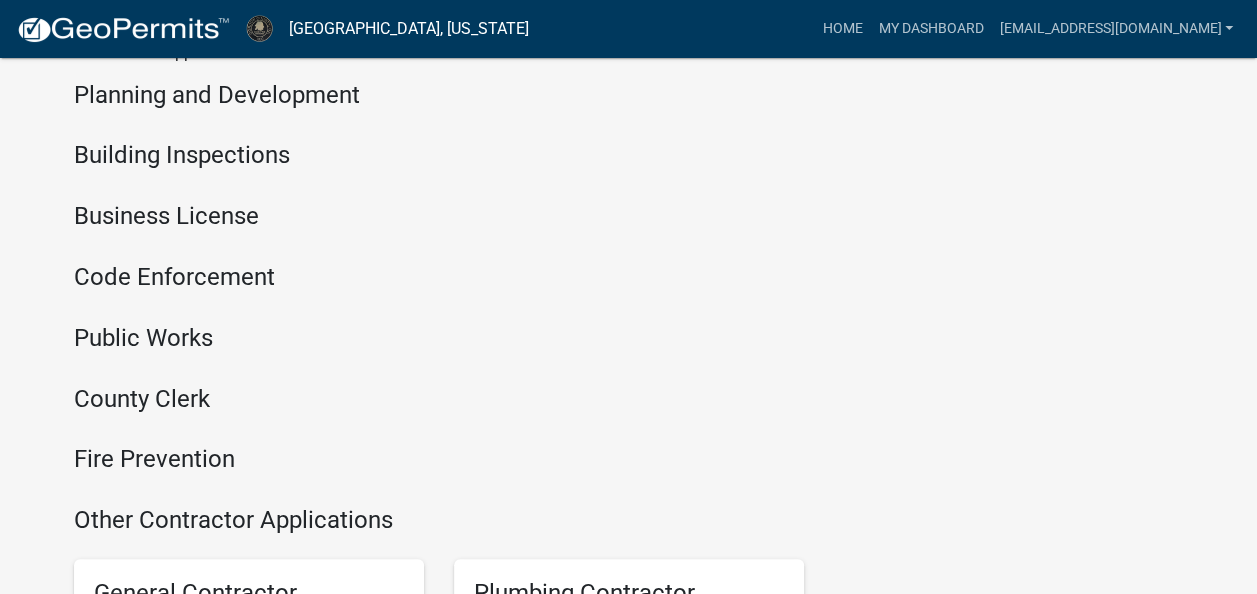 scroll, scrollTop: 700, scrollLeft: 0, axis: vertical 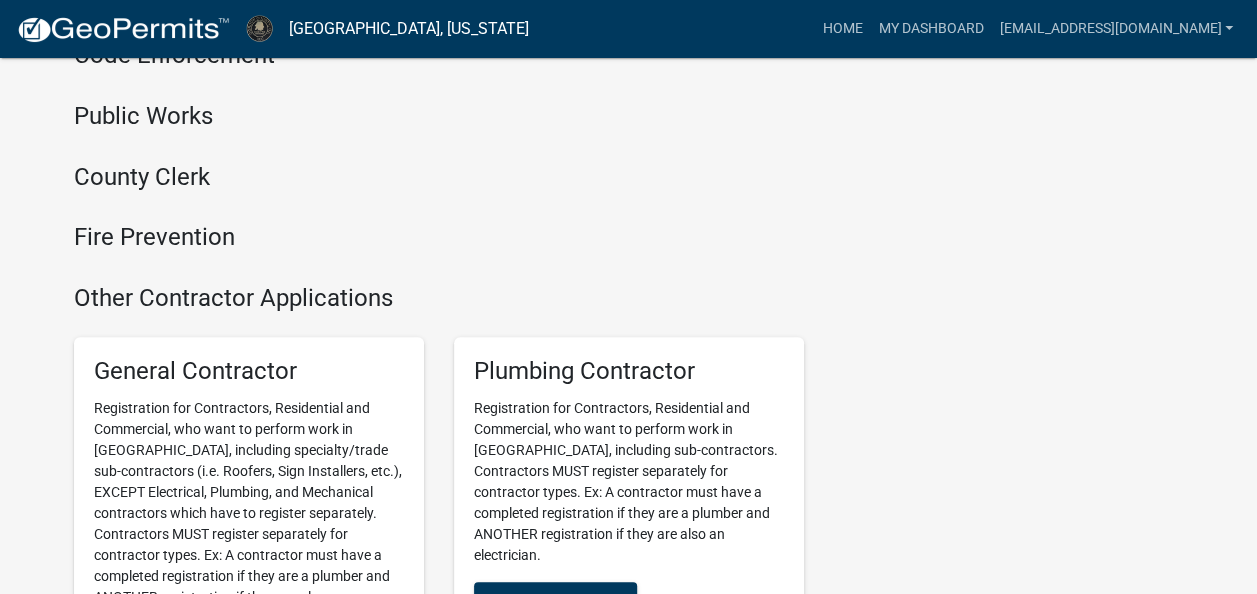 click on "Other Contractor Applications" 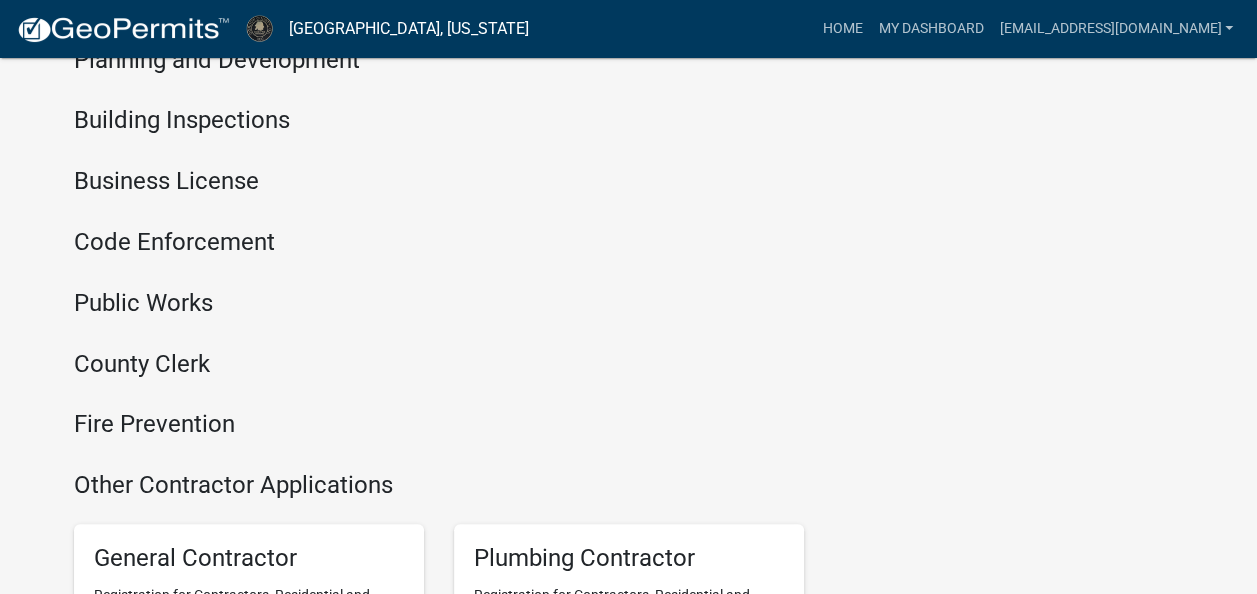 scroll, scrollTop: 400, scrollLeft: 0, axis: vertical 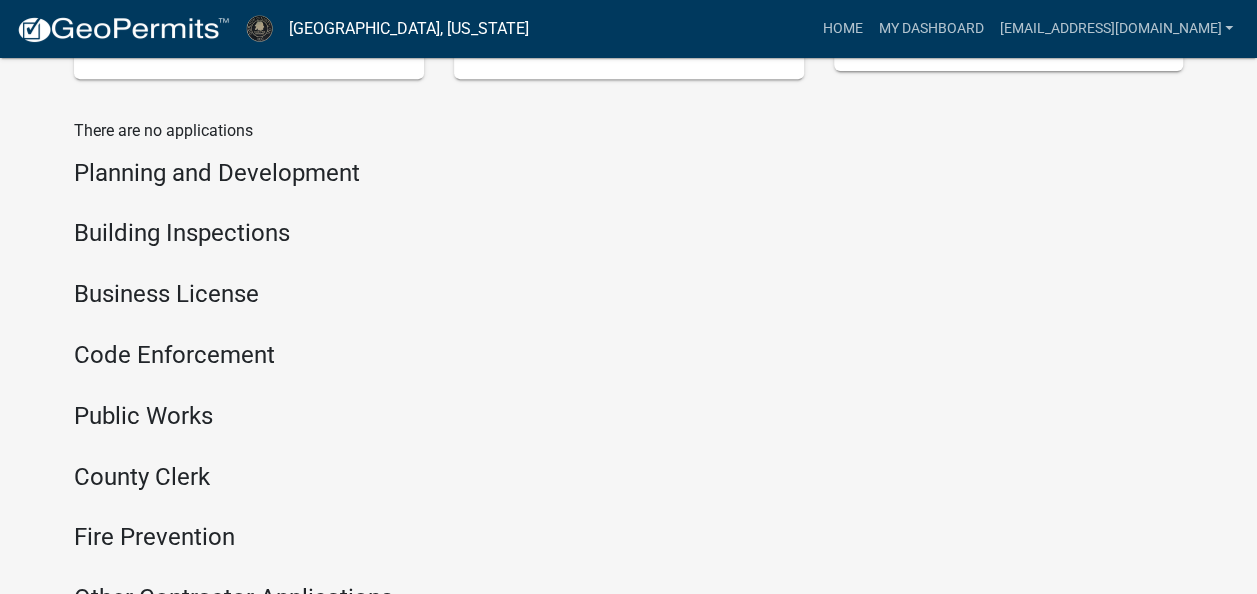 click on "Planning and Development" at bounding box center [439, 173] 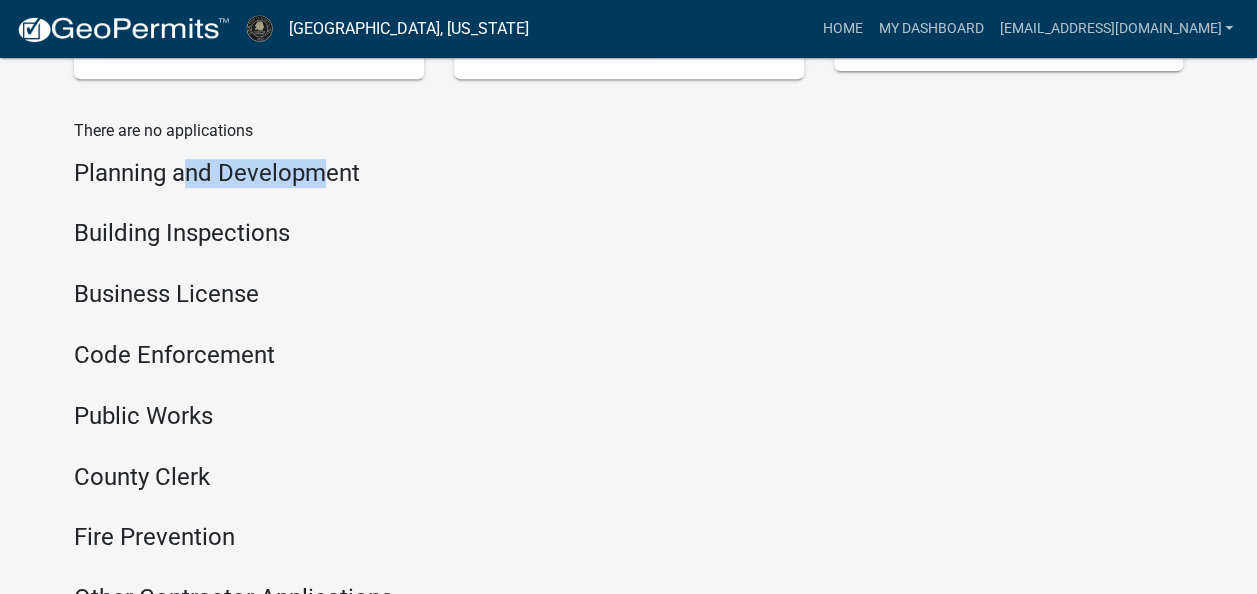drag, startPoint x: 185, startPoint y: 168, endPoint x: 326, endPoint y: 157, distance: 141.42842 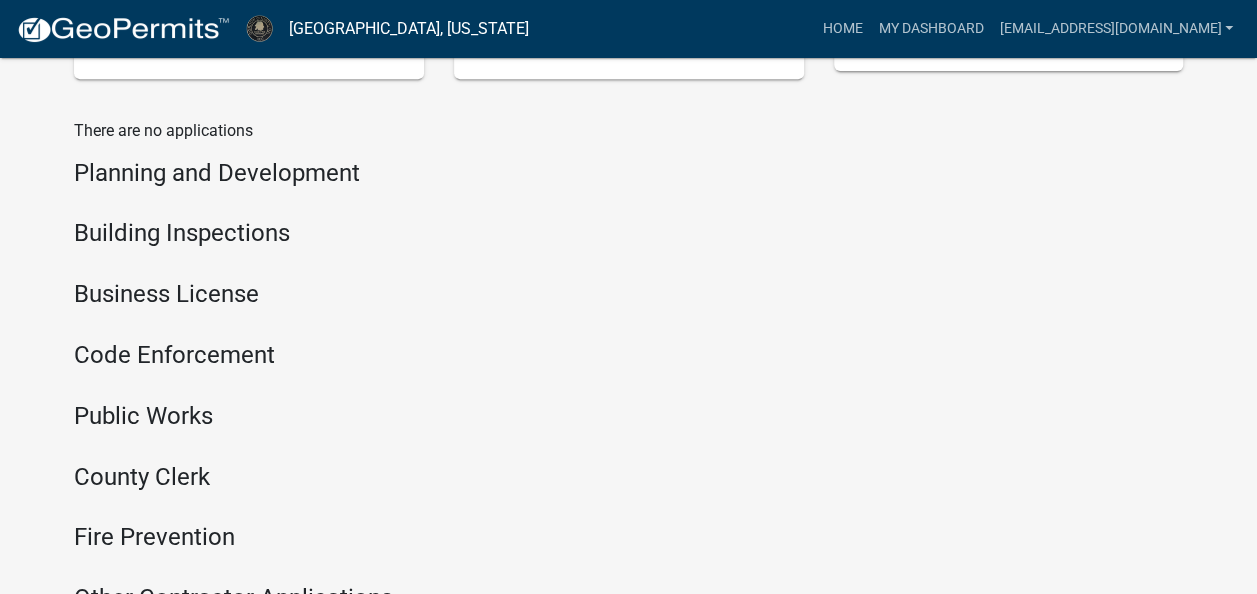 drag, startPoint x: 326, startPoint y: 157, endPoint x: 412, endPoint y: 174, distance: 87.66413 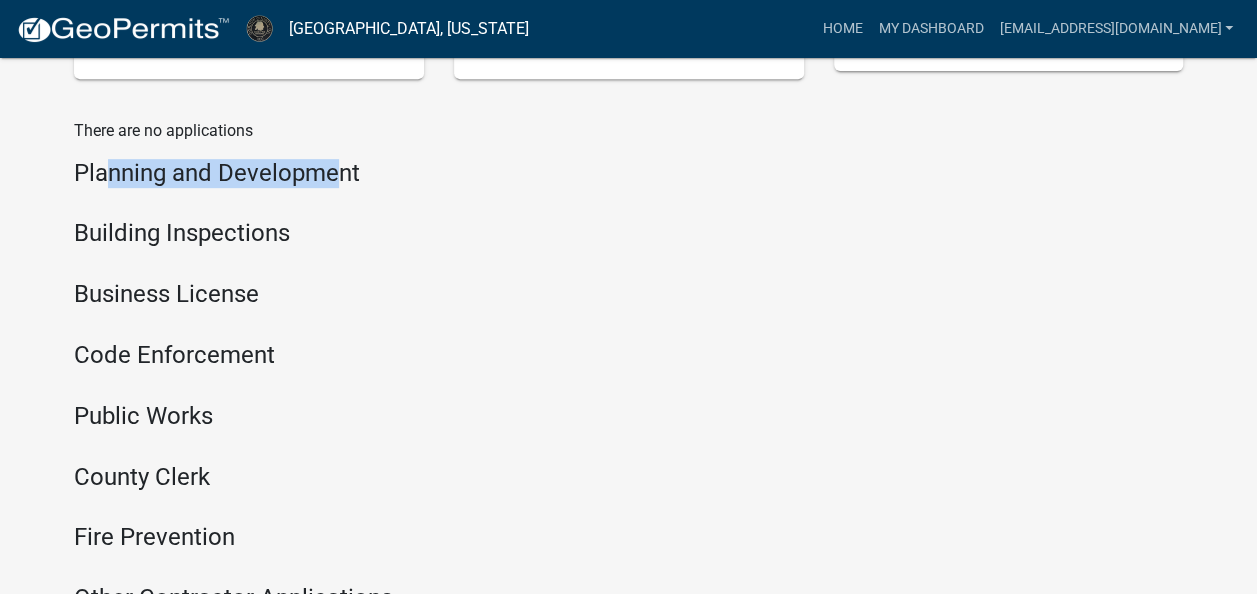 drag, startPoint x: 208, startPoint y: 179, endPoint x: 110, endPoint y: 190, distance: 98.61542 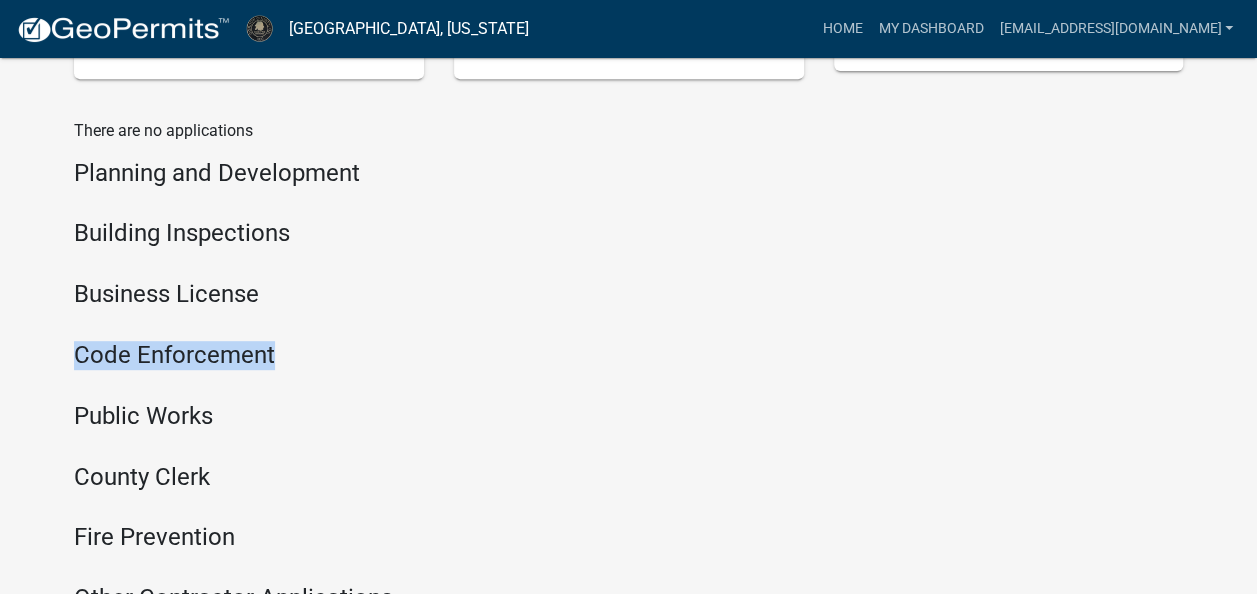 drag, startPoint x: 110, startPoint y: 190, endPoint x: 376, endPoint y: 317, distance: 294.7626 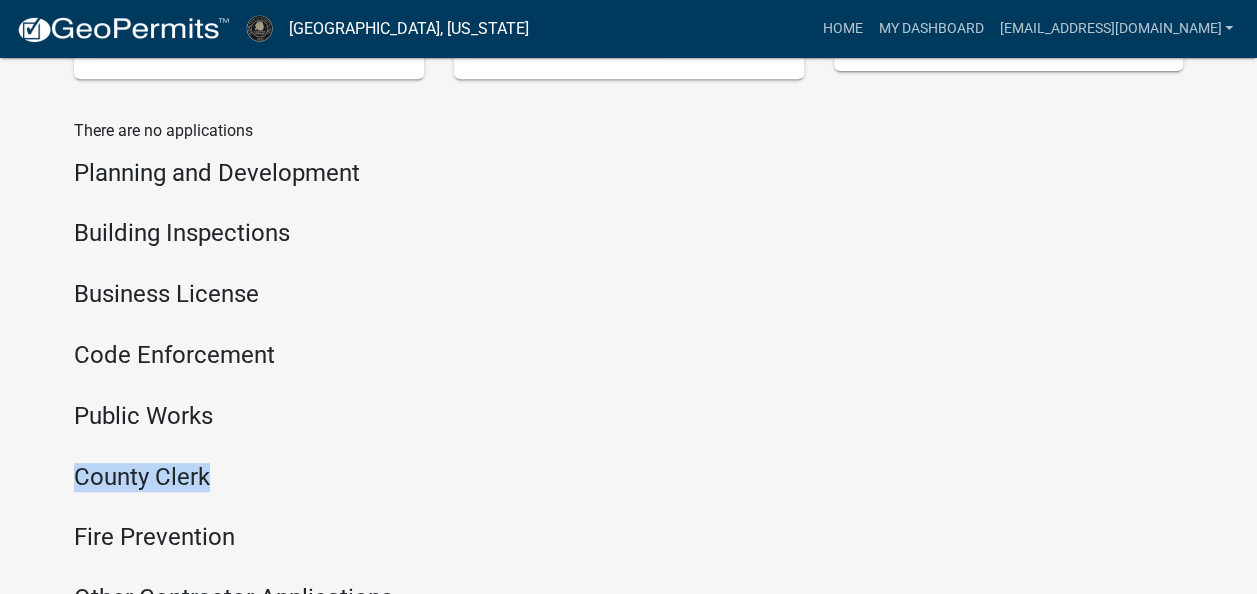 drag, startPoint x: 376, startPoint y: 317, endPoint x: 414, endPoint y: 439, distance: 127.78106 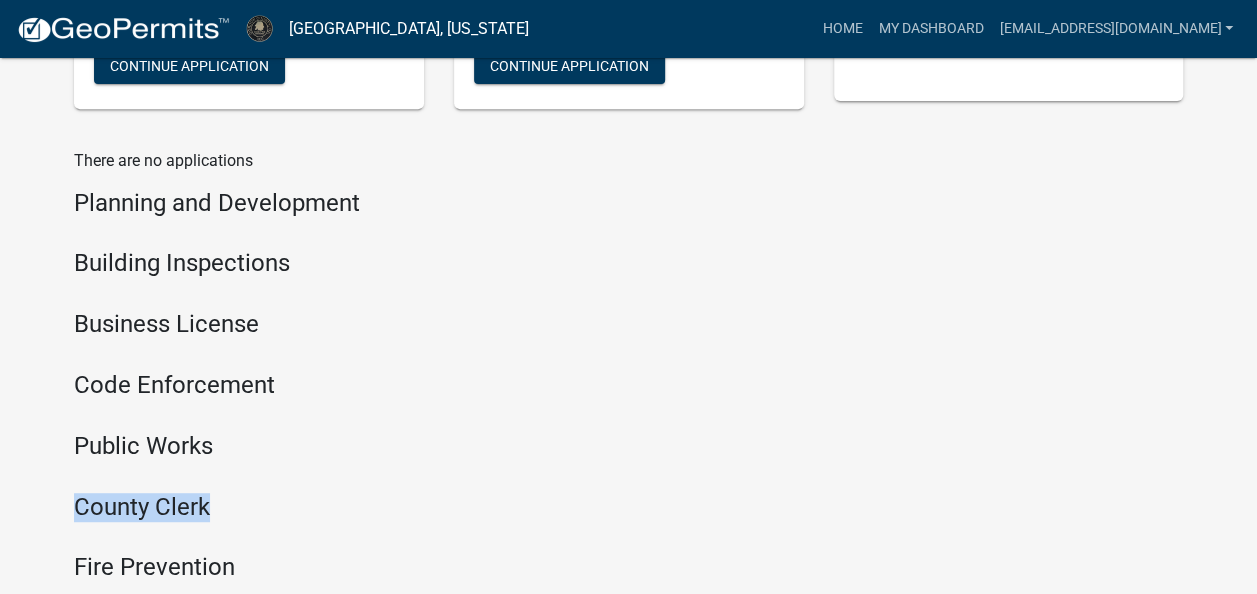 scroll, scrollTop: 400, scrollLeft: 0, axis: vertical 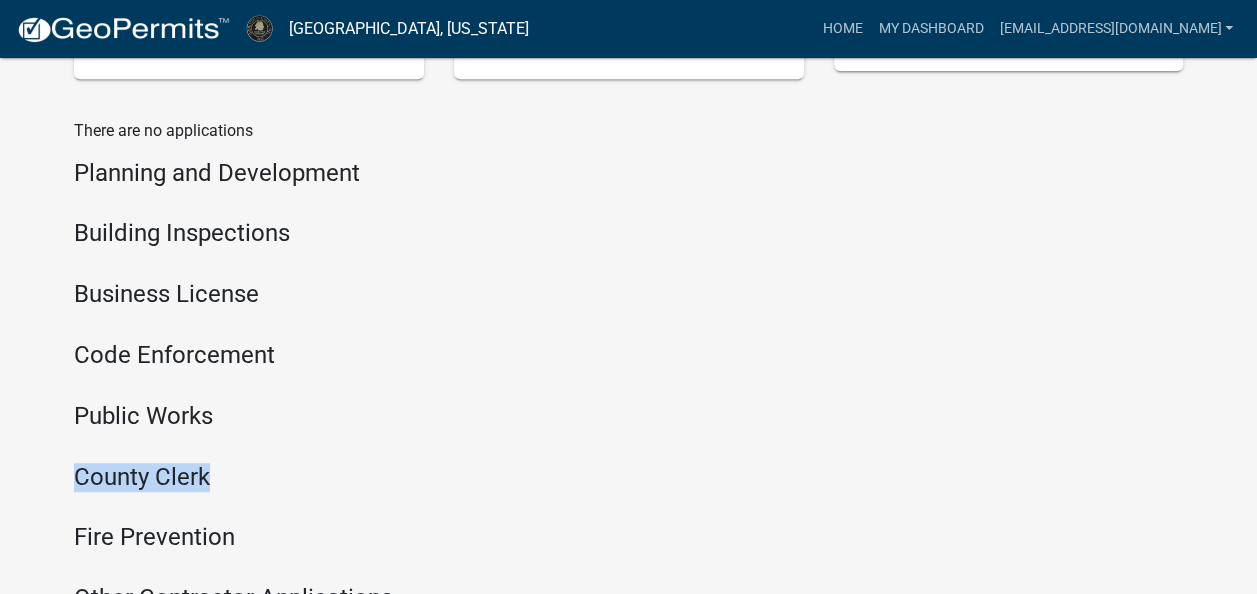 click on "There are no applications  Planning and Development Building Inspections Business License Code Enforcement Public Works County Clerk" 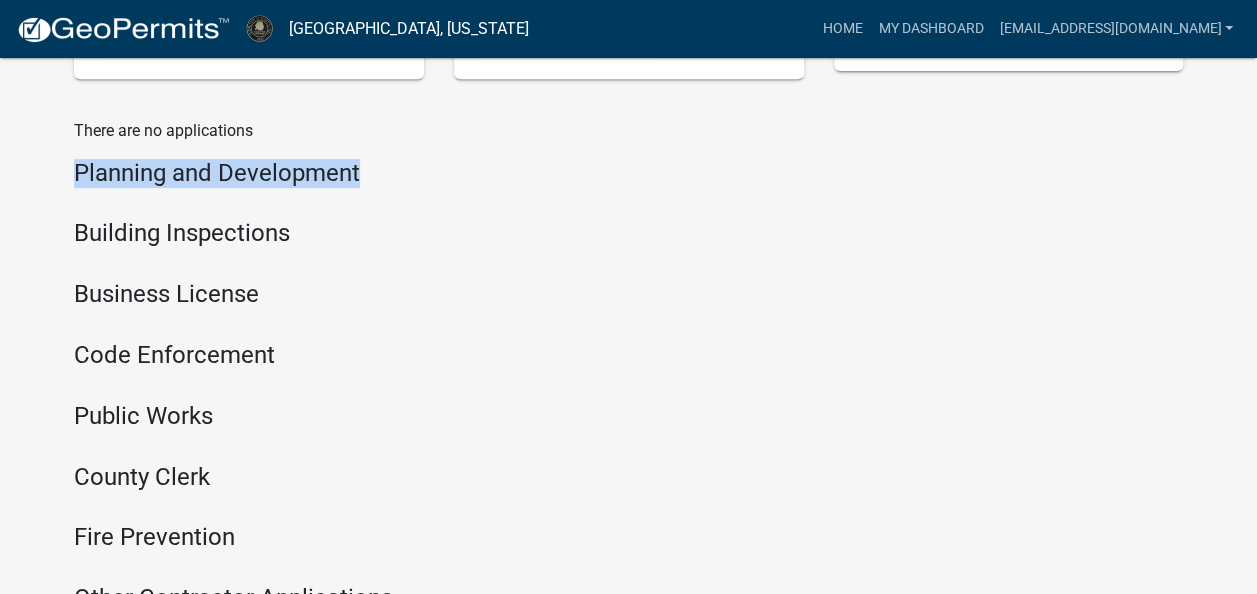 drag, startPoint x: 366, startPoint y: 169, endPoint x: 75, endPoint y: 158, distance: 291.20782 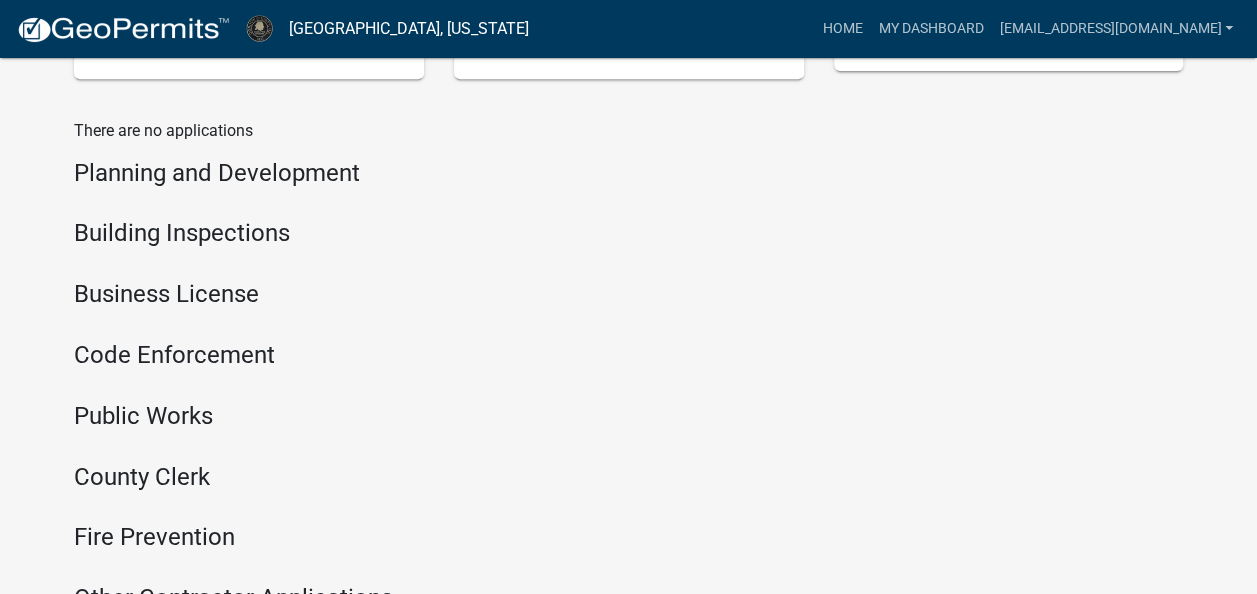 click on "There are no applications  Planning and Development Building Inspections Business License Code Enforcement Public Works County Clerk" 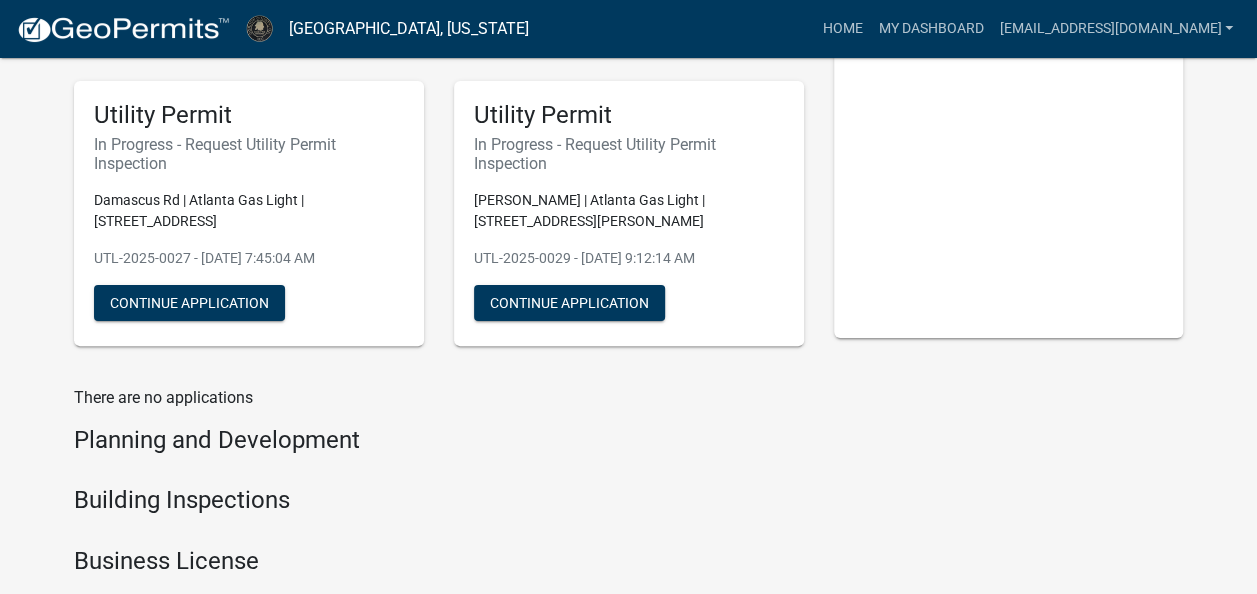 scroll, scrollTop: 300, scrollLeft: 0, axis: vertical 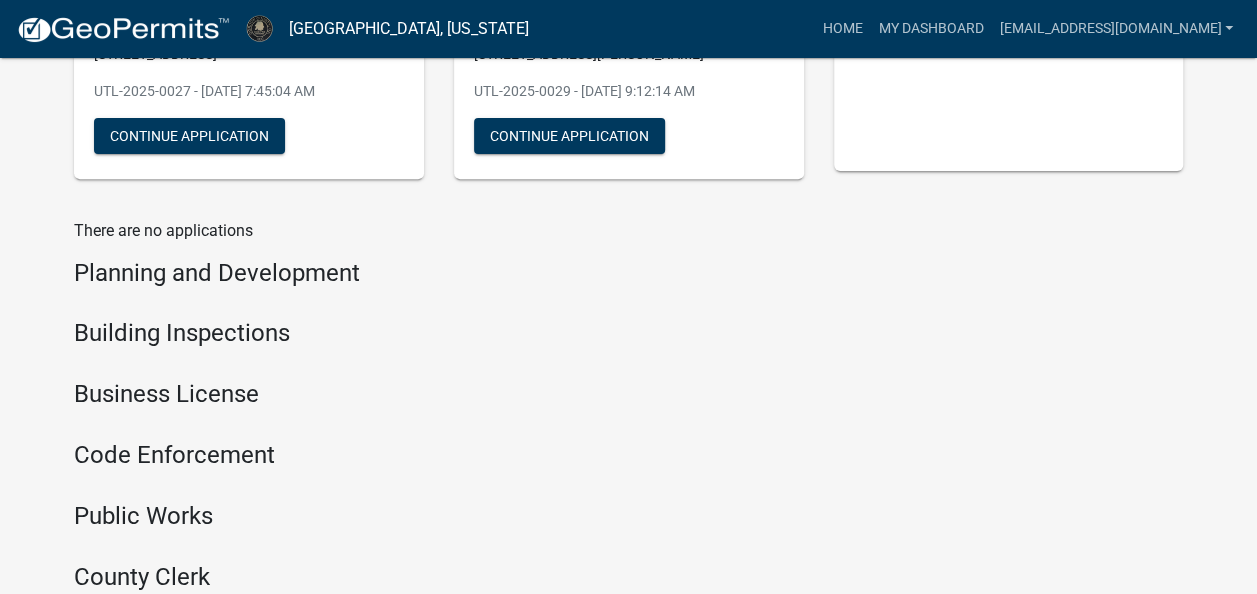 drag, startPoint x: 956, startPoint y: 373, endPoint x: 949, endPoint y: 385, distance: 13.892444 